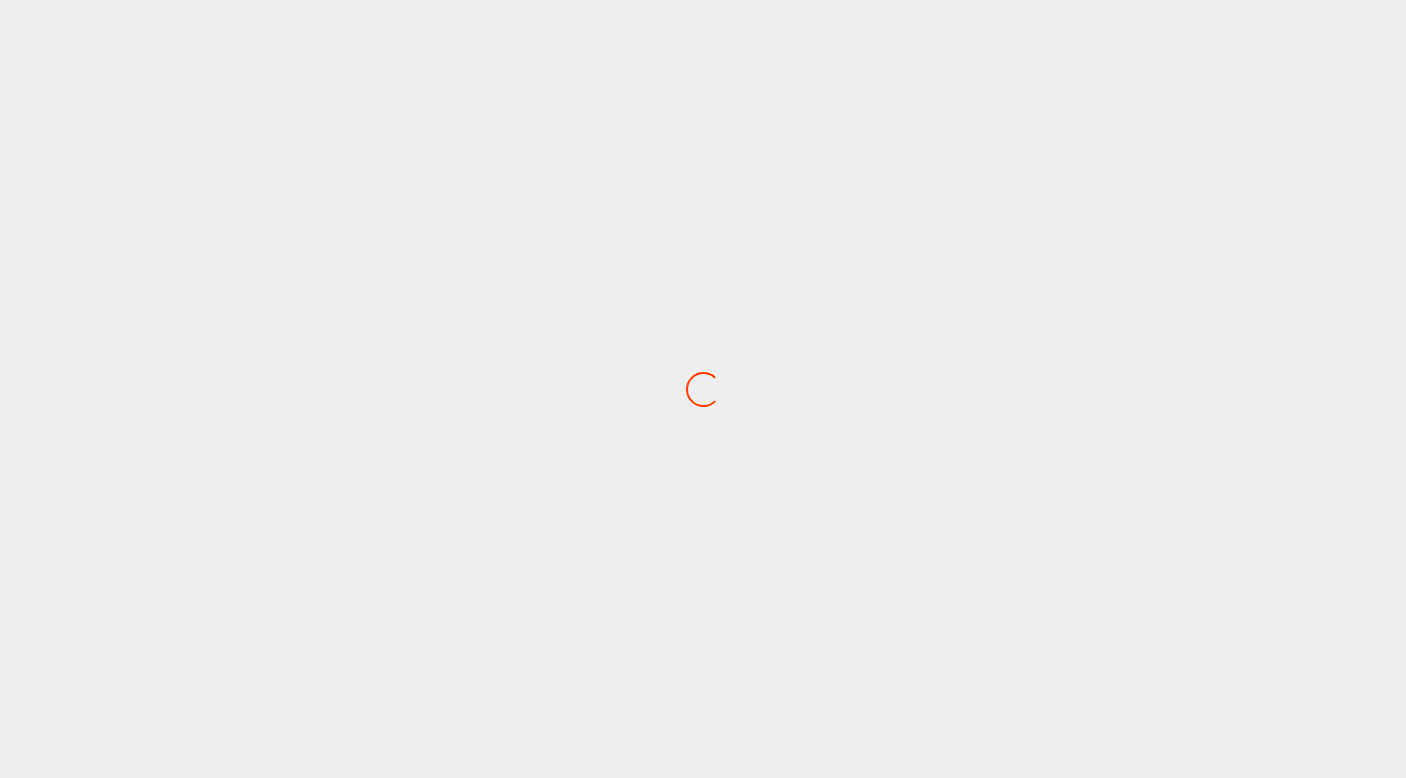 scroll, scrollTop: 0, scrollLeft: 0, axis: both 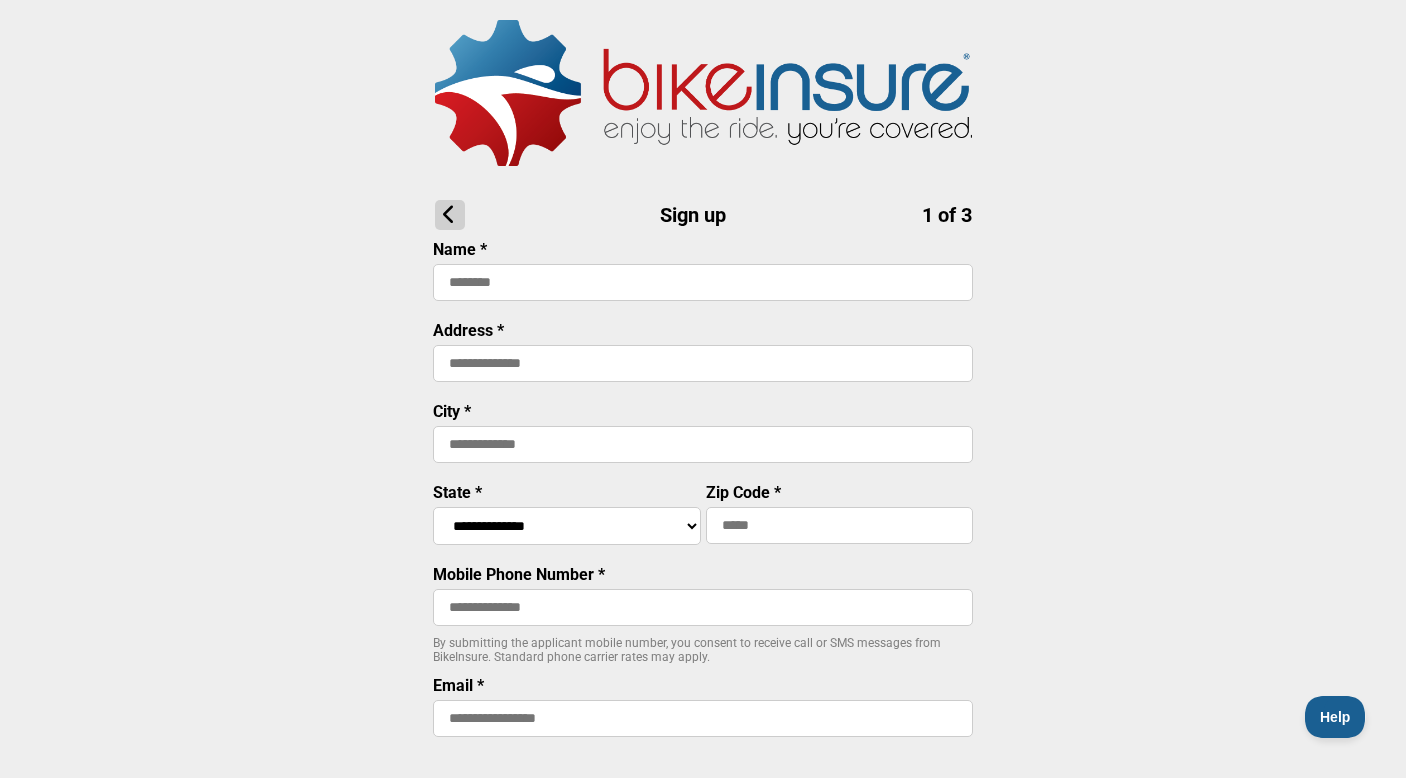 click at bounding box center [703, 282] 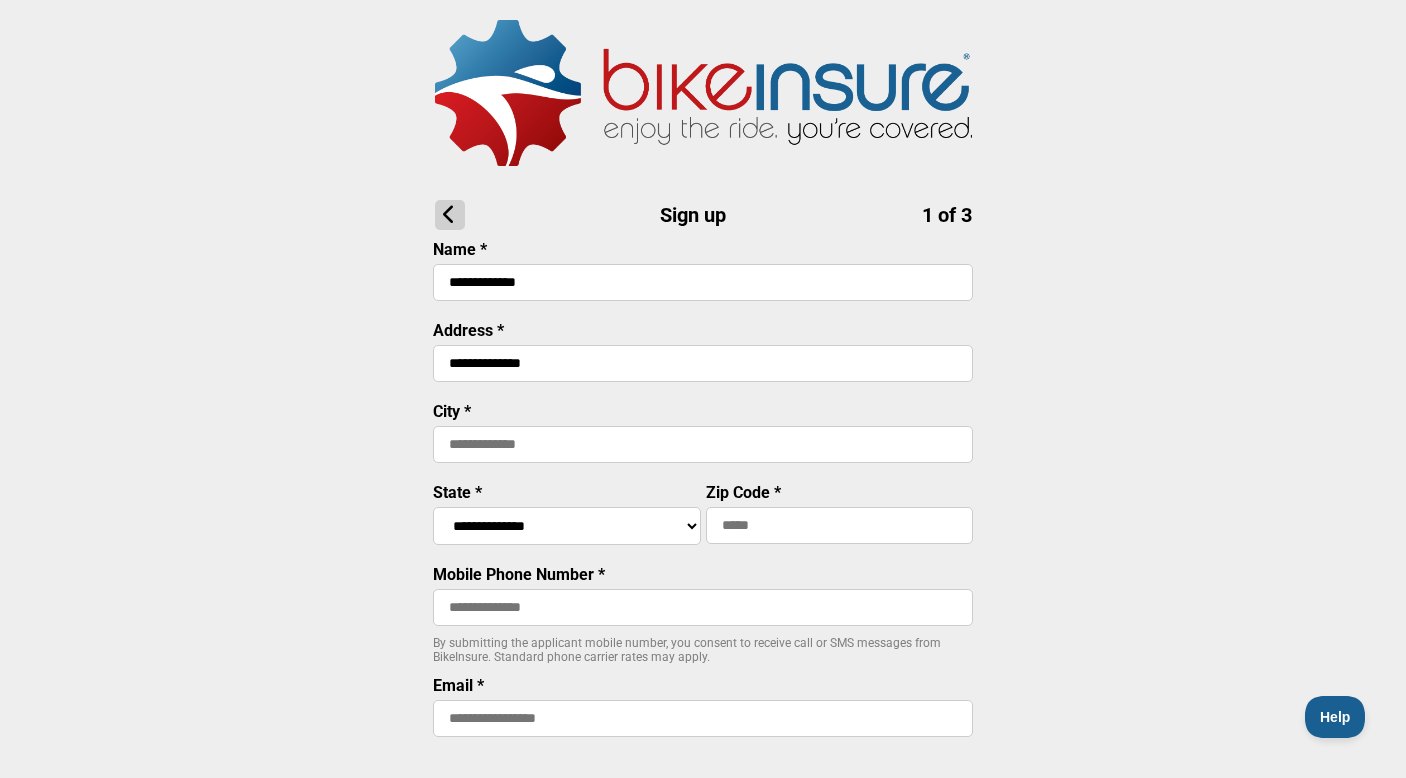 type on "********" 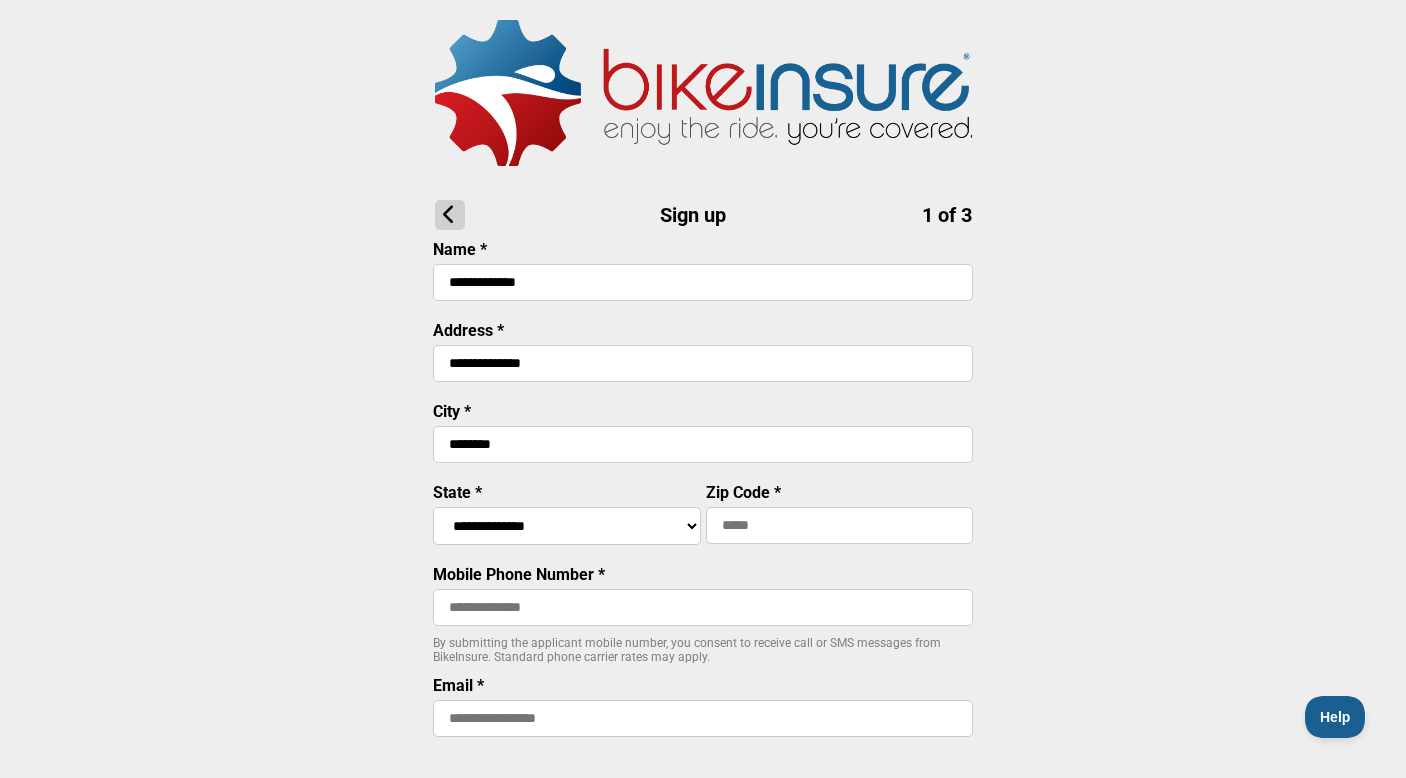select on "****" 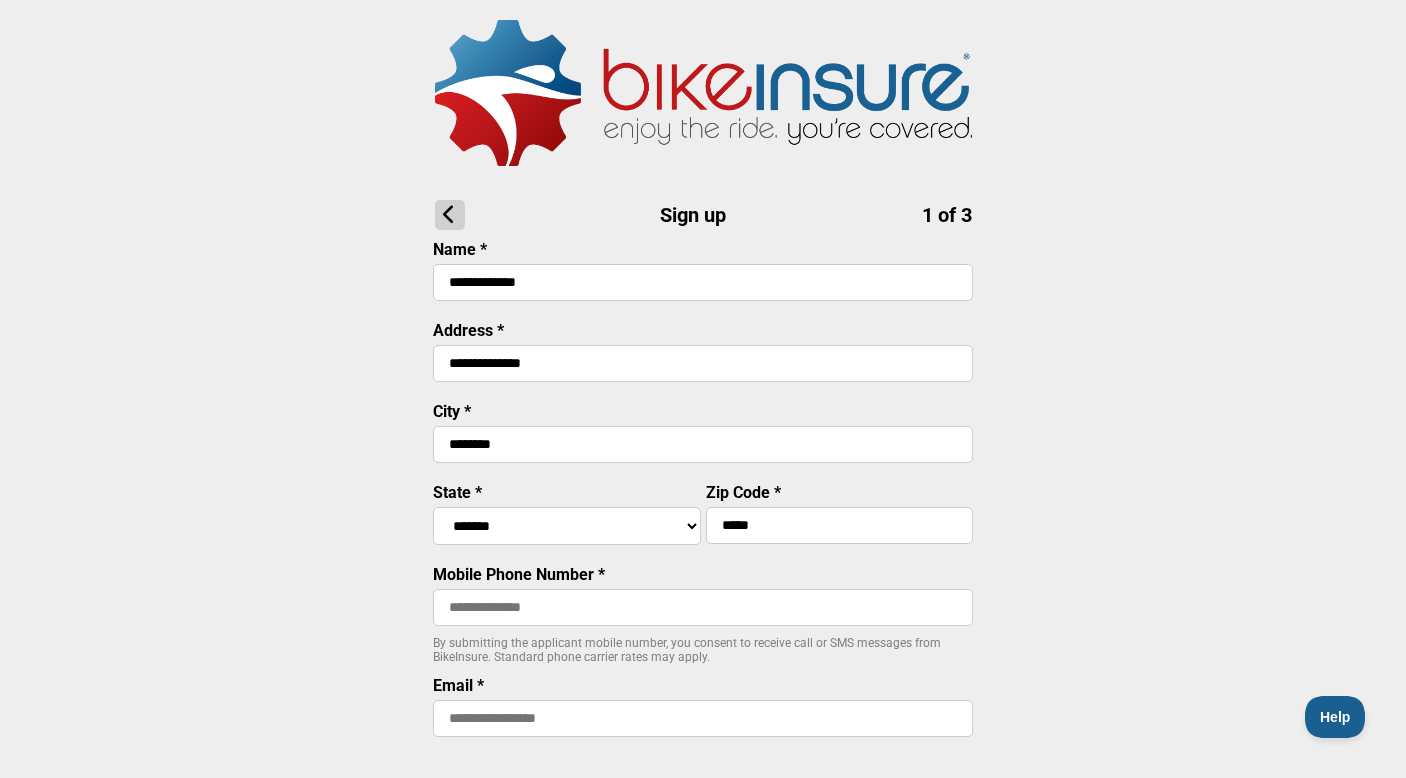 type on "**********" 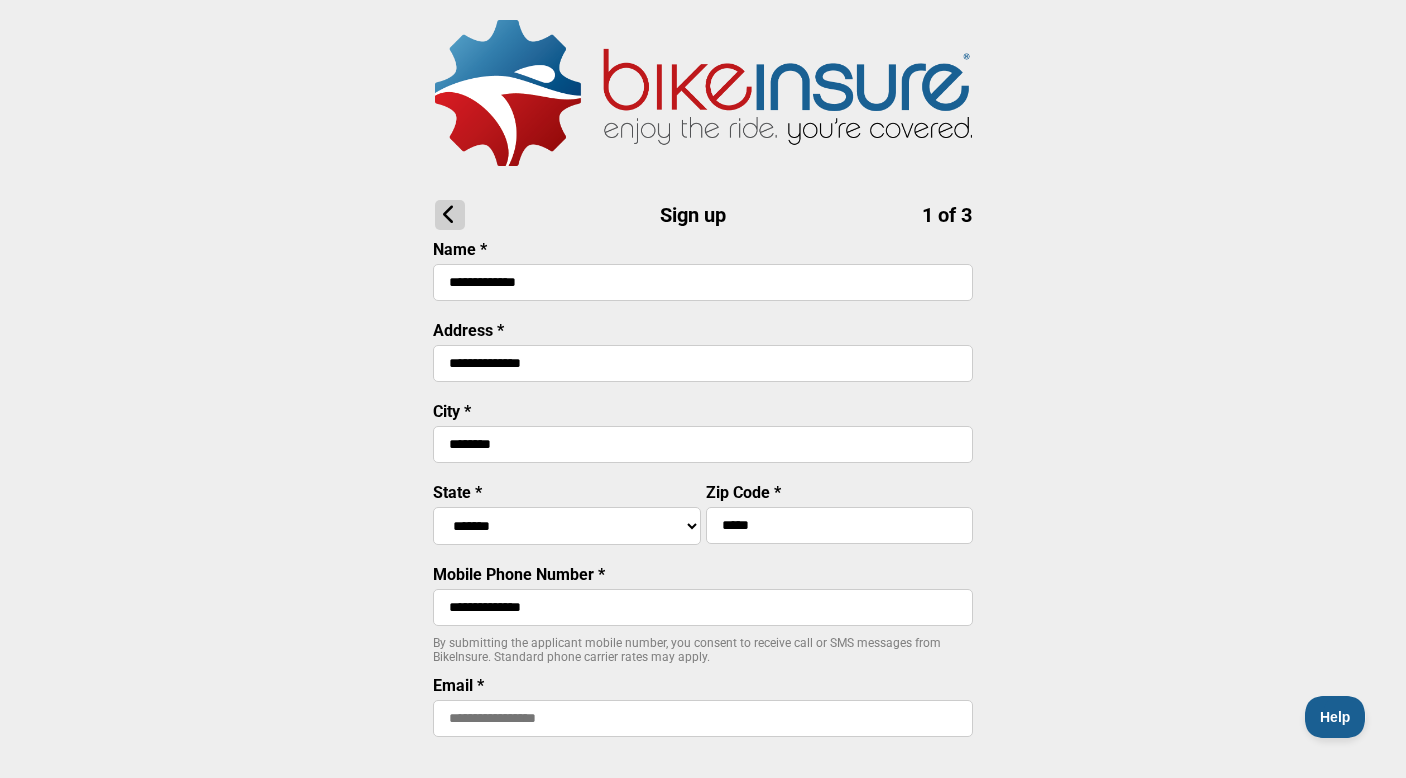 type on "**********" 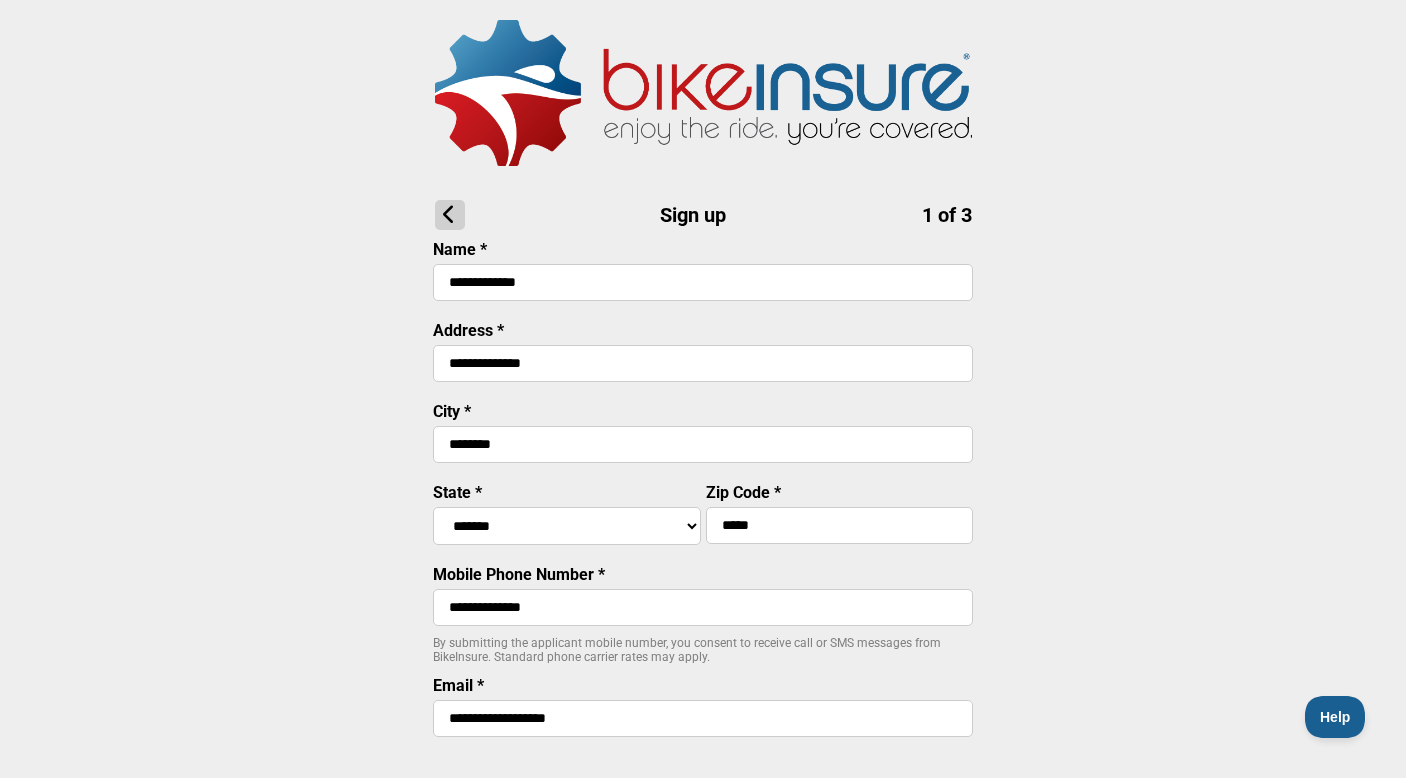 type on "**********" 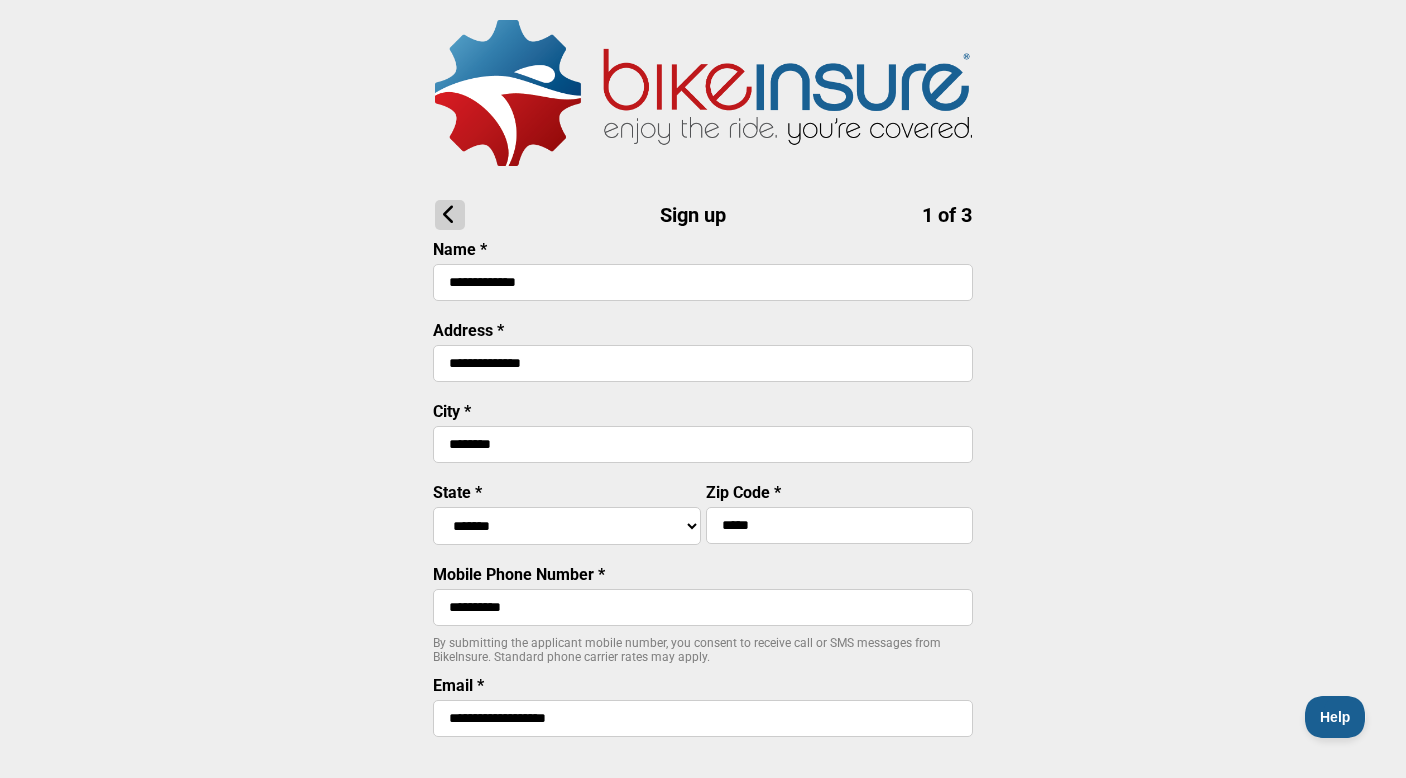click on "**********" at bounding box center (703, 549) 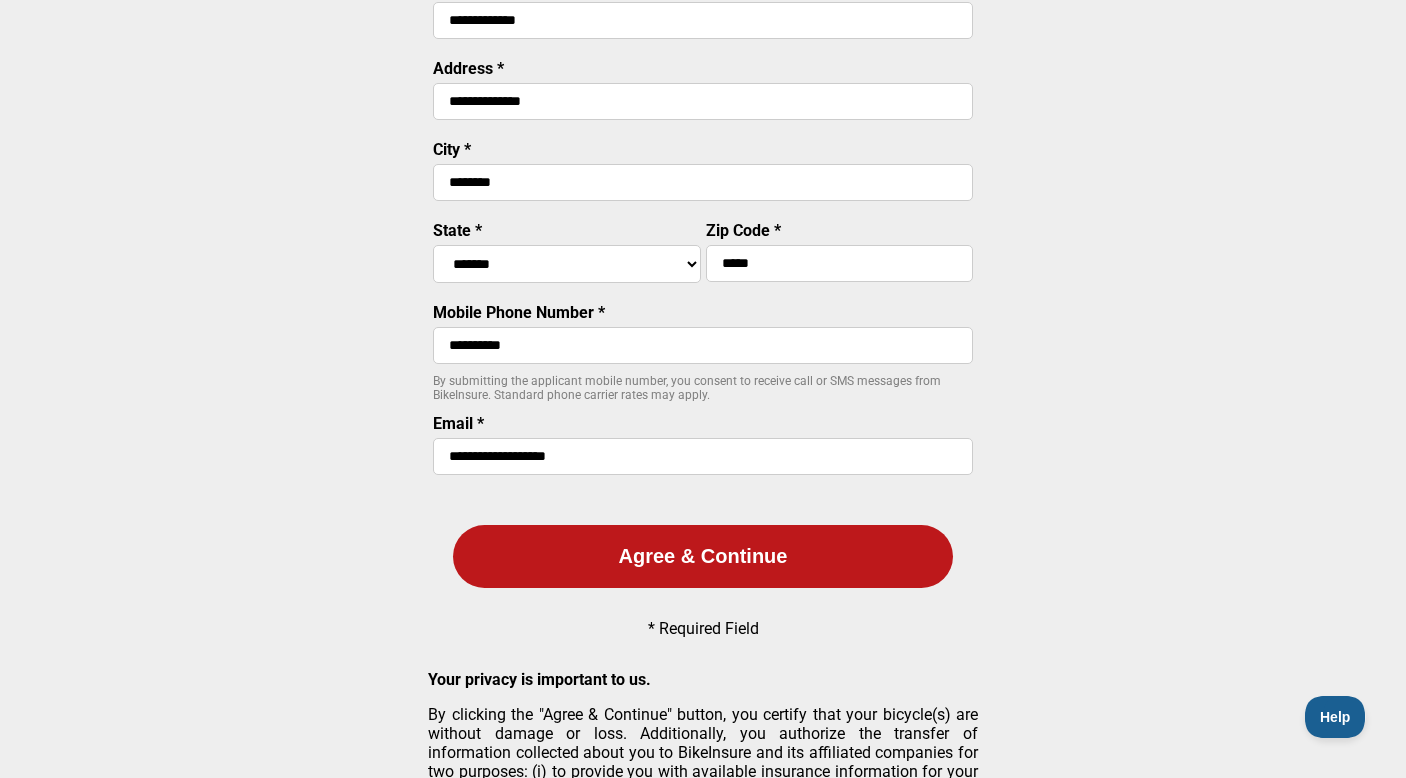scroll, scrollTop: 328, scrollLeft: 0, axis: vertical 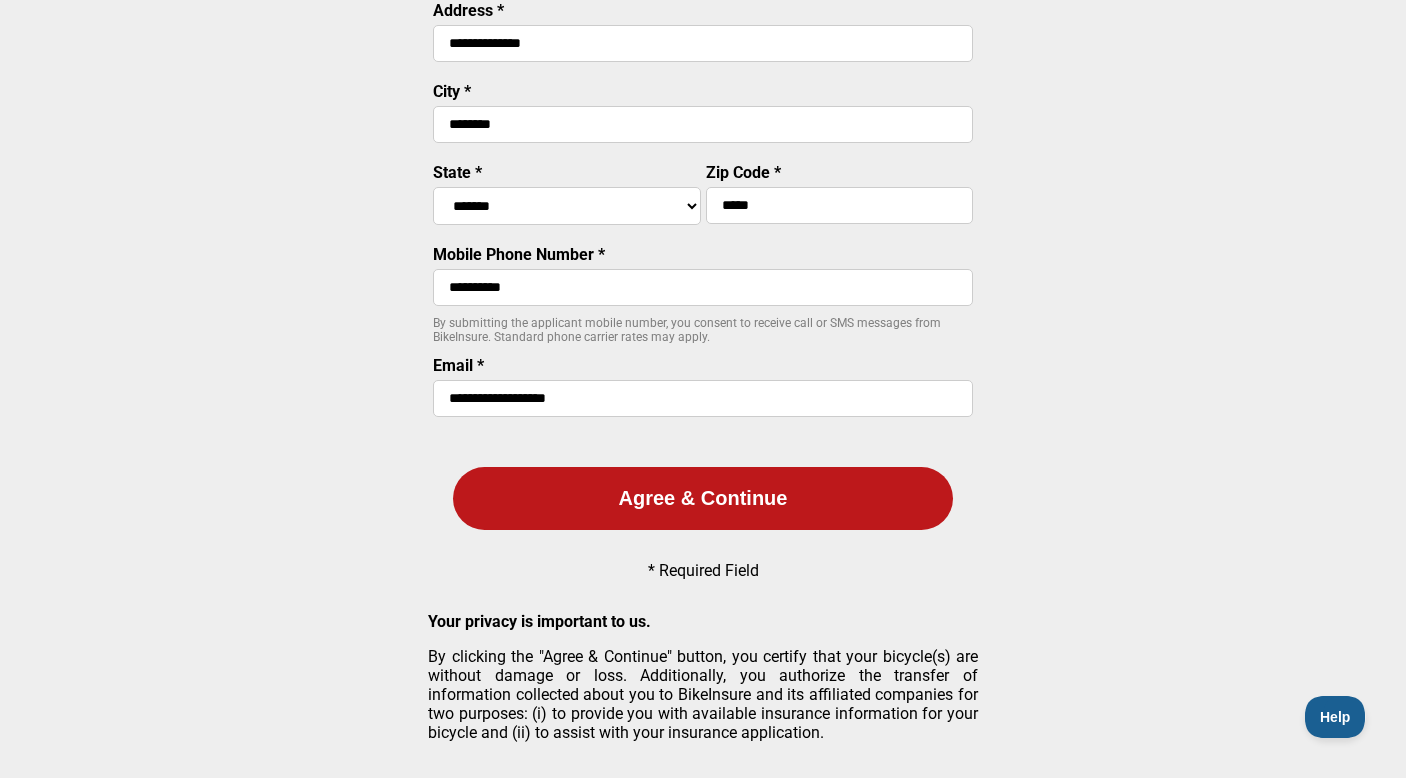 click on "Agree & Continue" at bounding box center [703, 498] 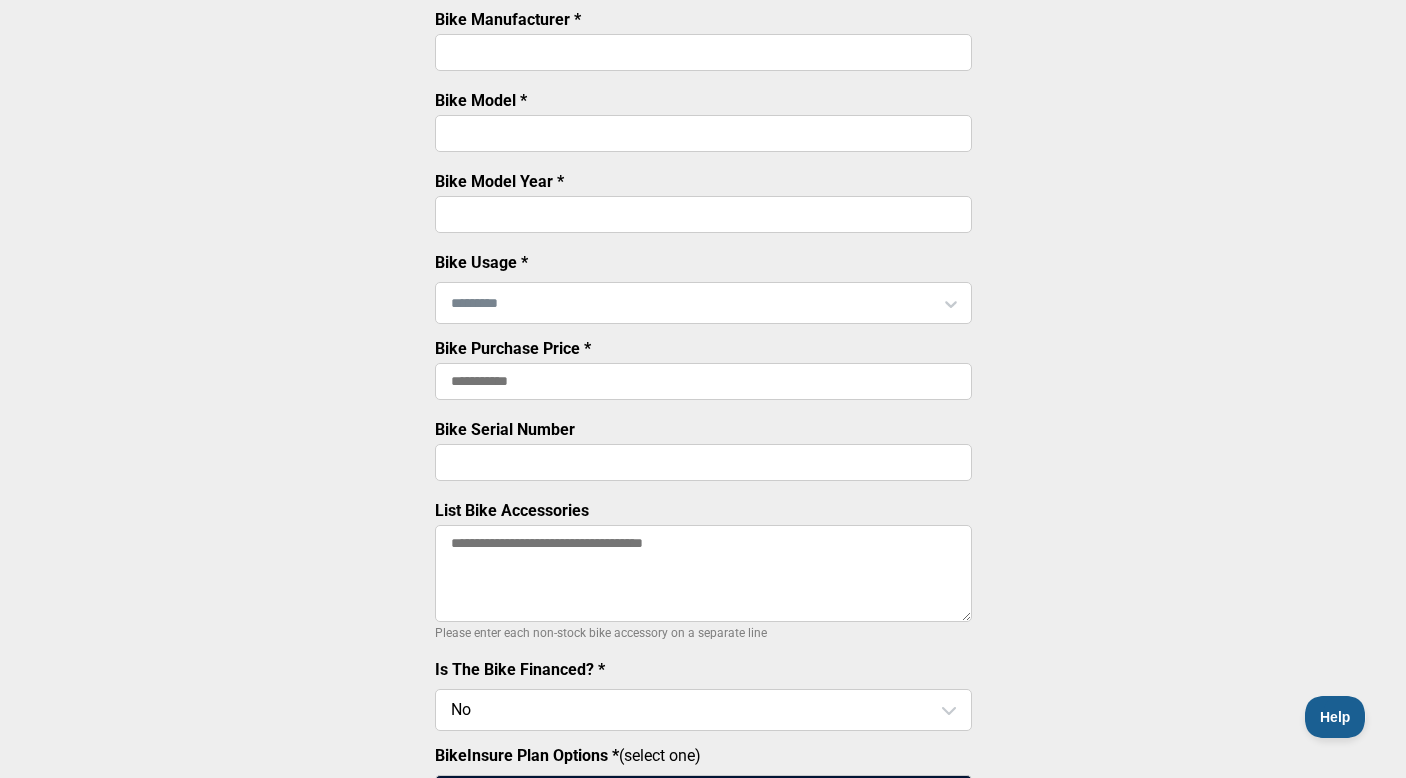 scroll, scrollTop: 0, scrollLeft: 0, axis: both 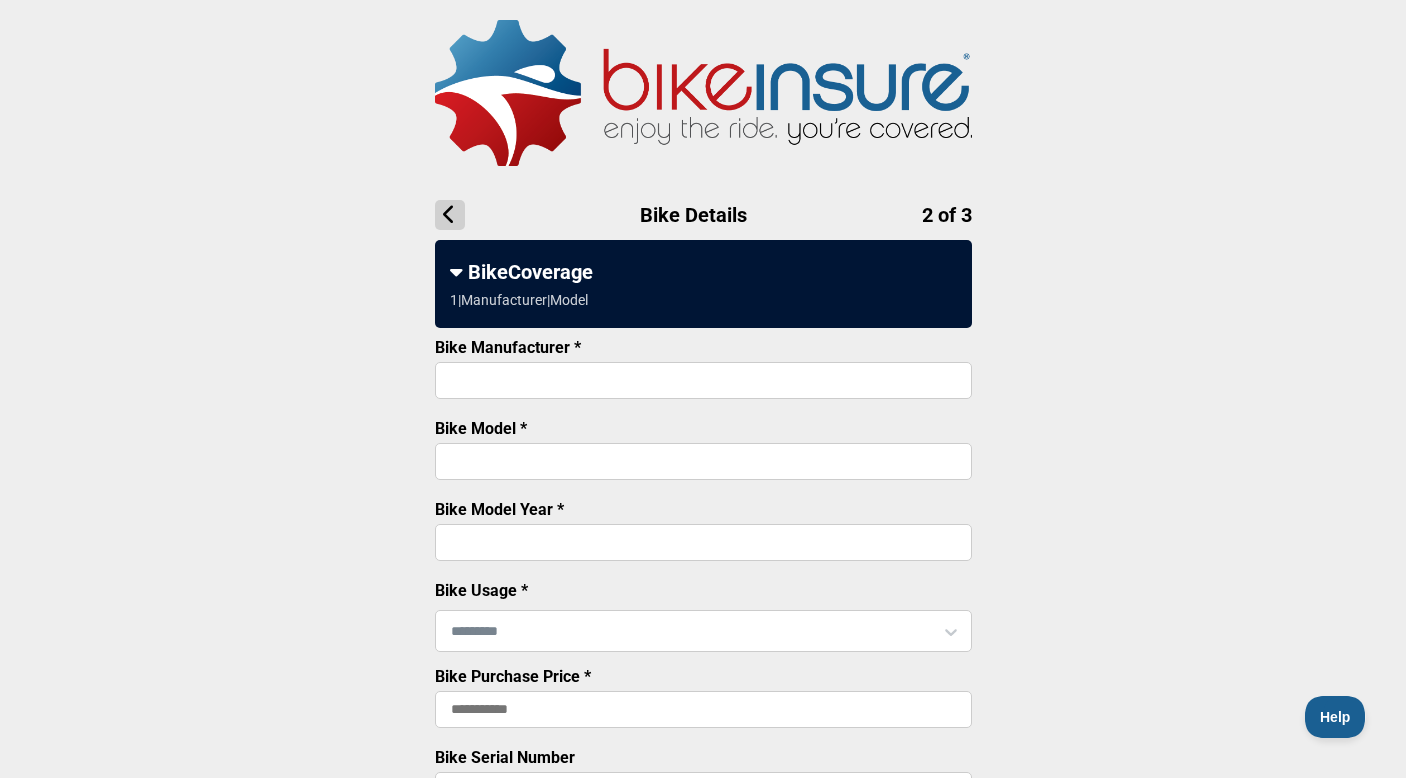 click on "Bike Manufacturer   *" at bounding box center [703, 380] 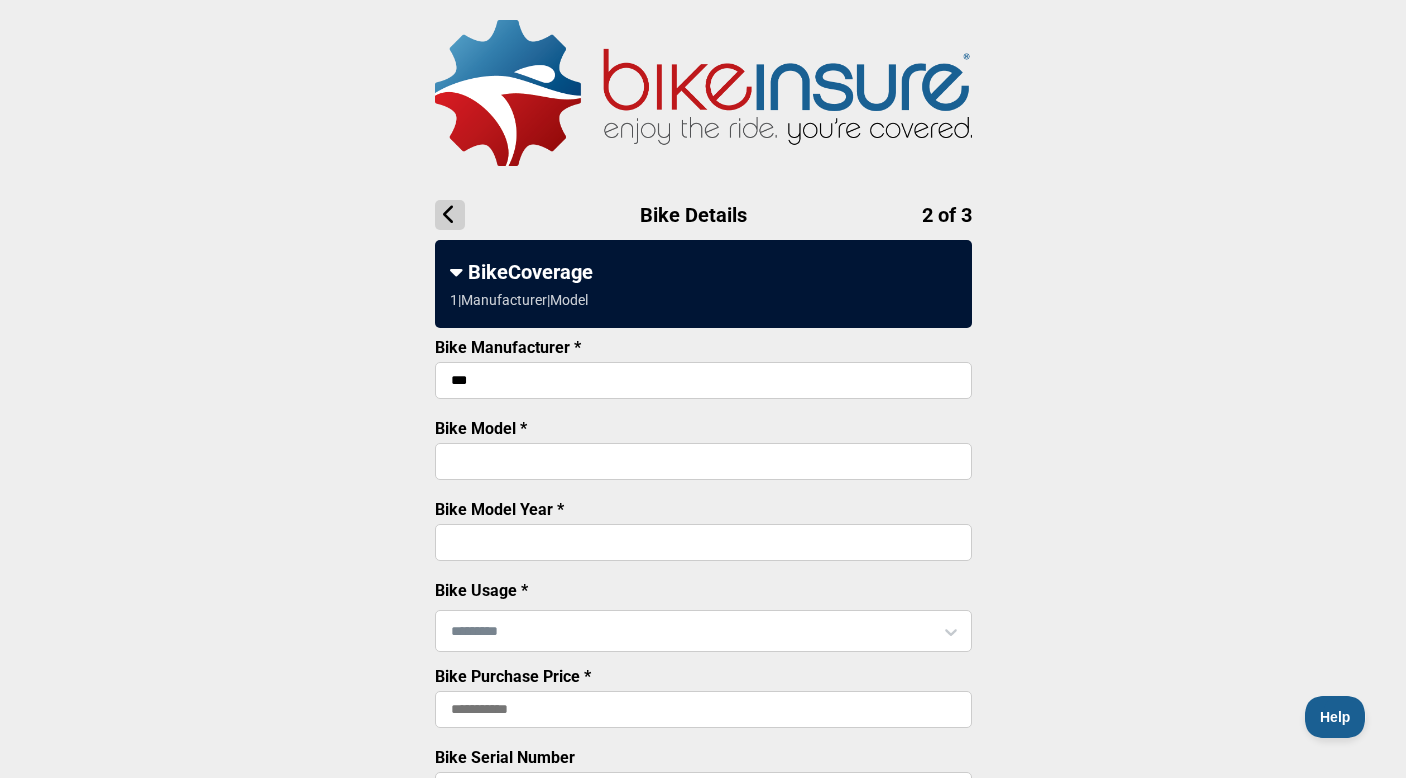 type on "***" 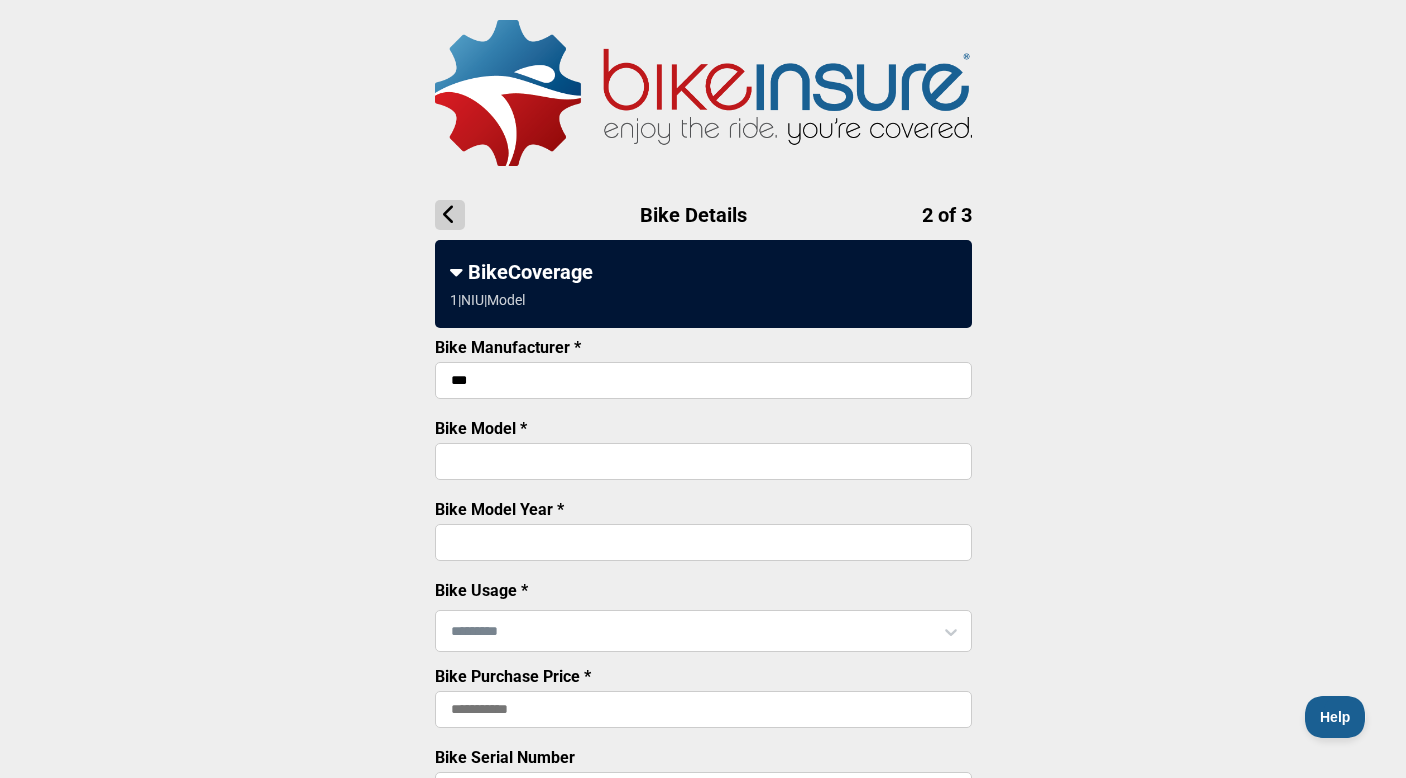 click on "Bike Model   *" at bounding box center [703, 461] 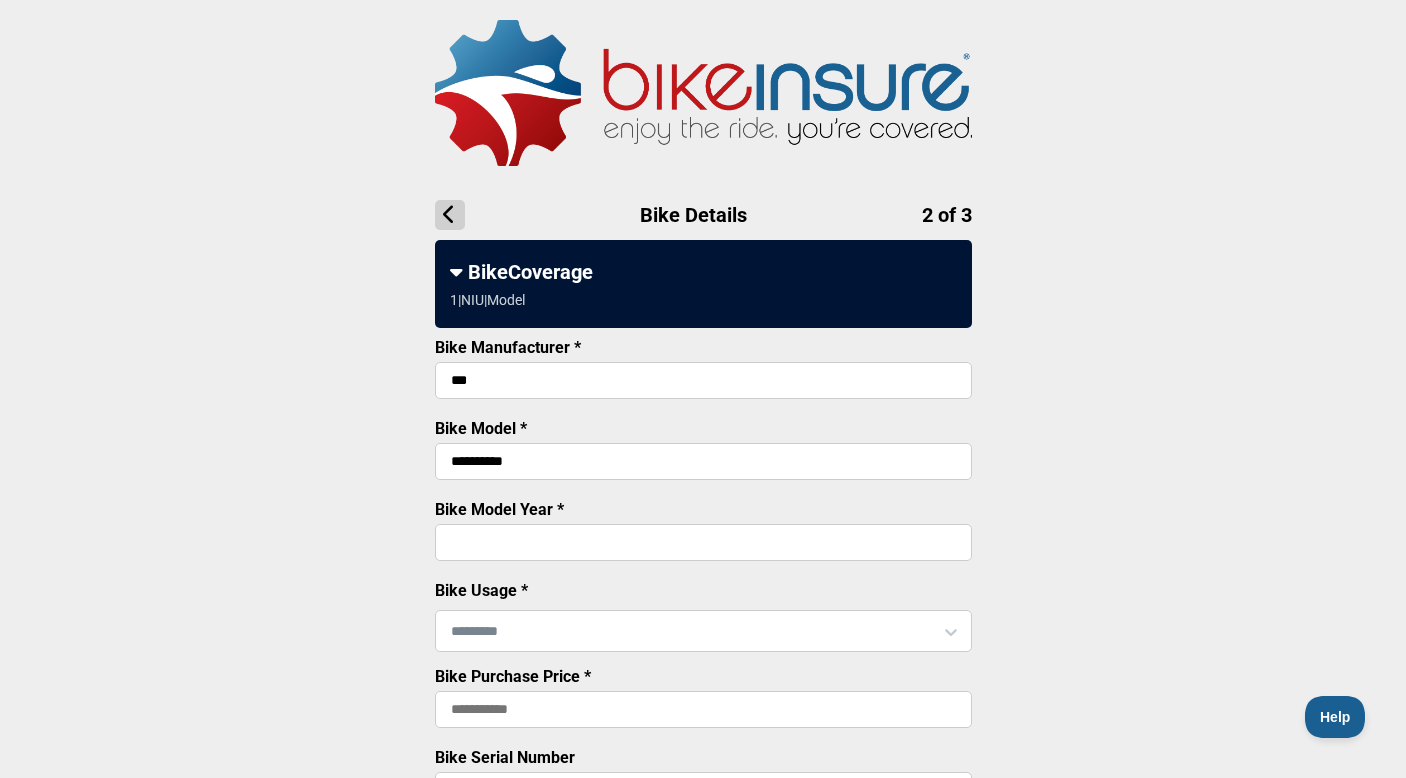 type on "**********" 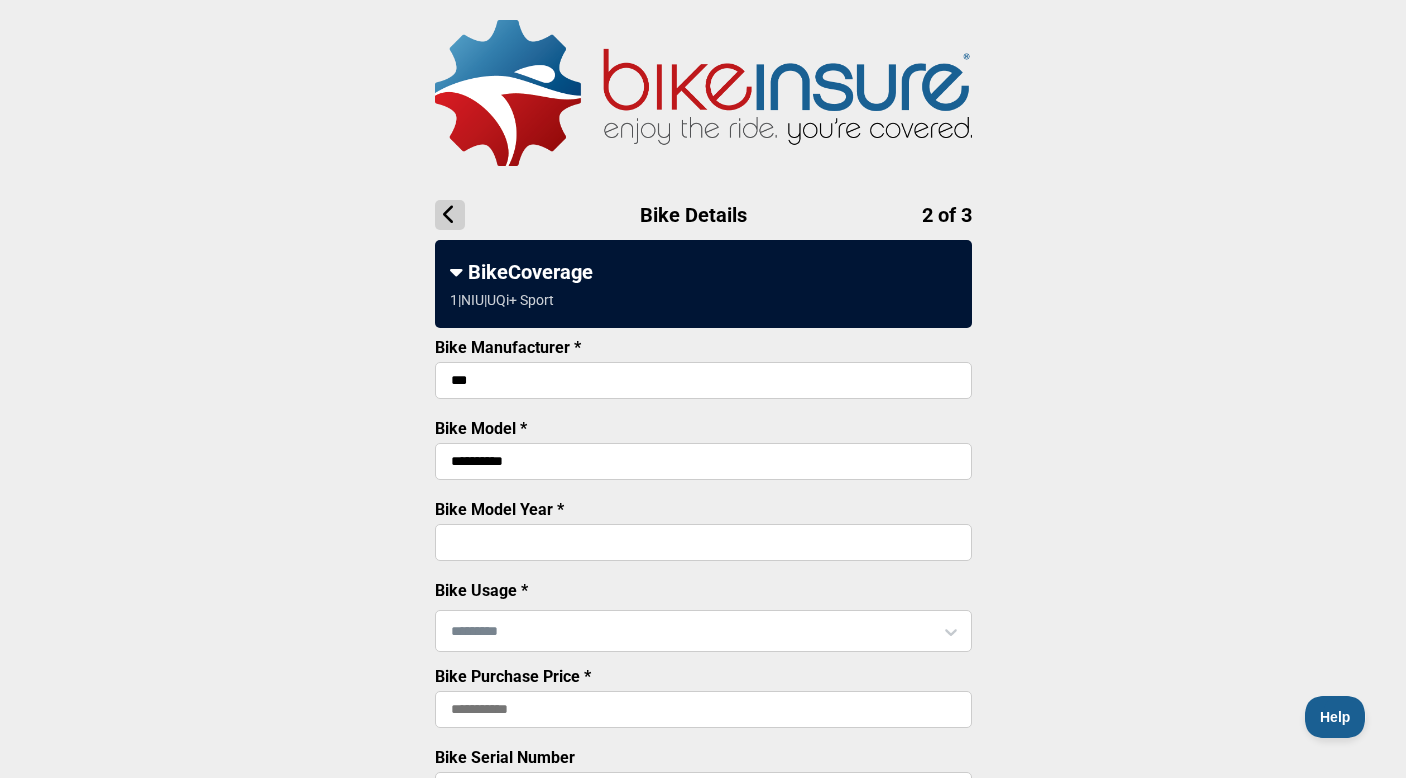 click on "Bike Model Year   *" at bounding box center [703, 542] 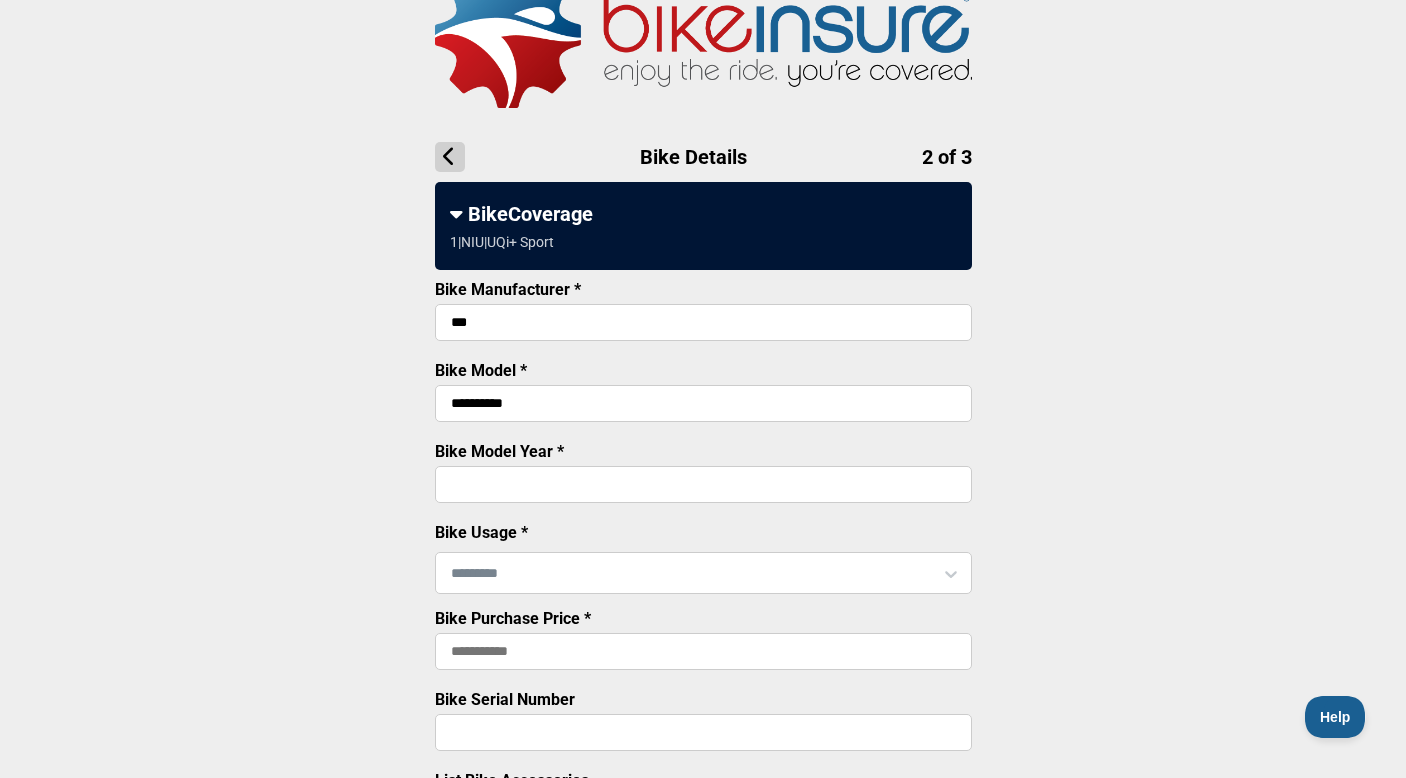 scroll, scrollTop: 70, scrollLeft: 0, axis: vertical 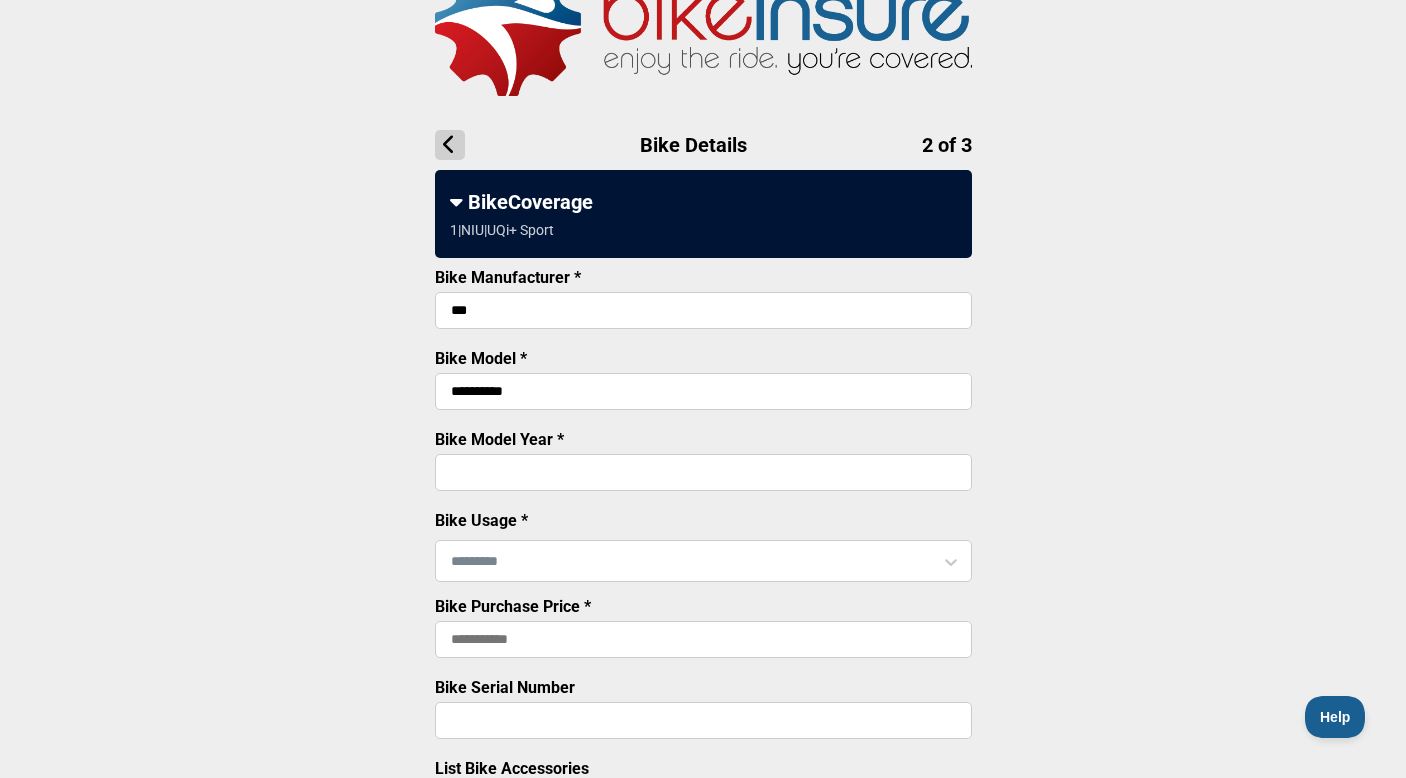 type on "****" 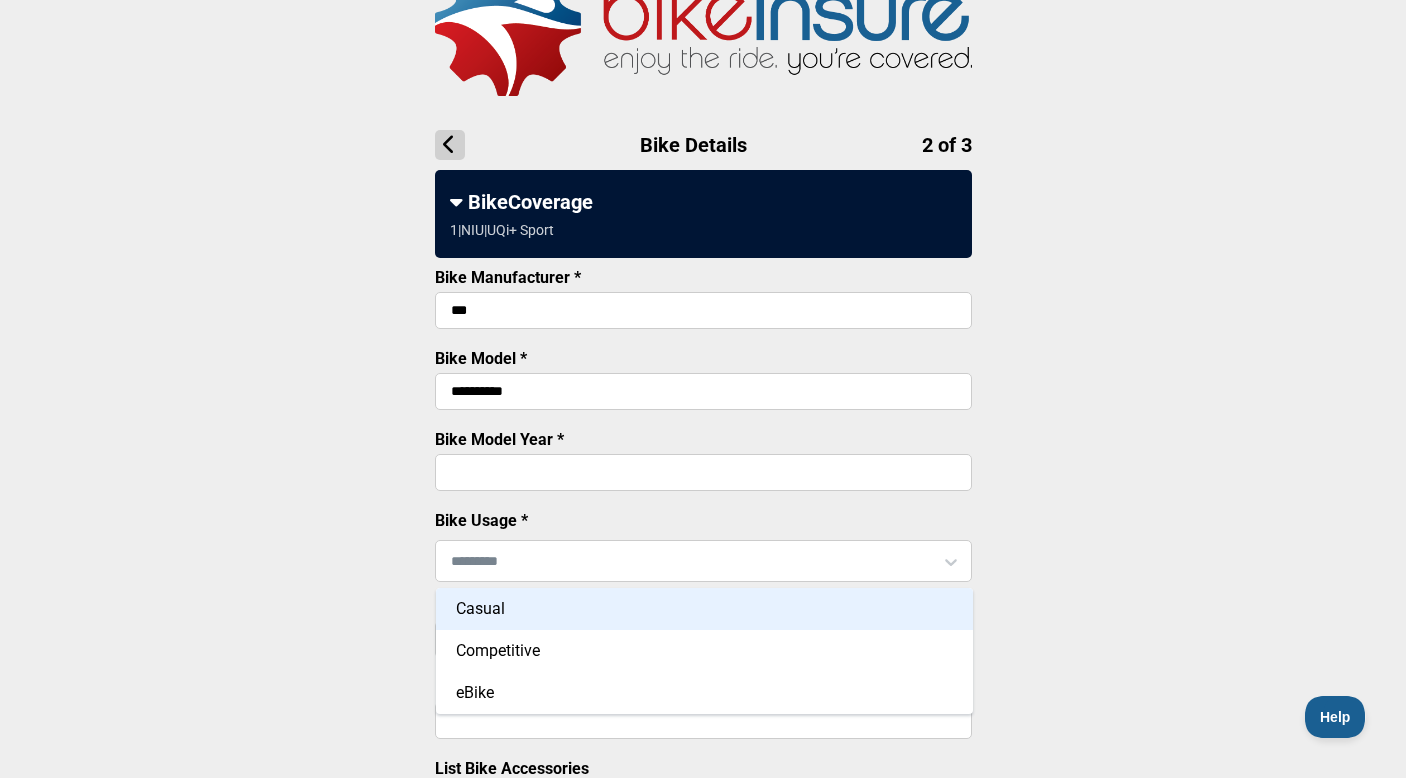 click on "Casual" at bounding box center (704, 609) 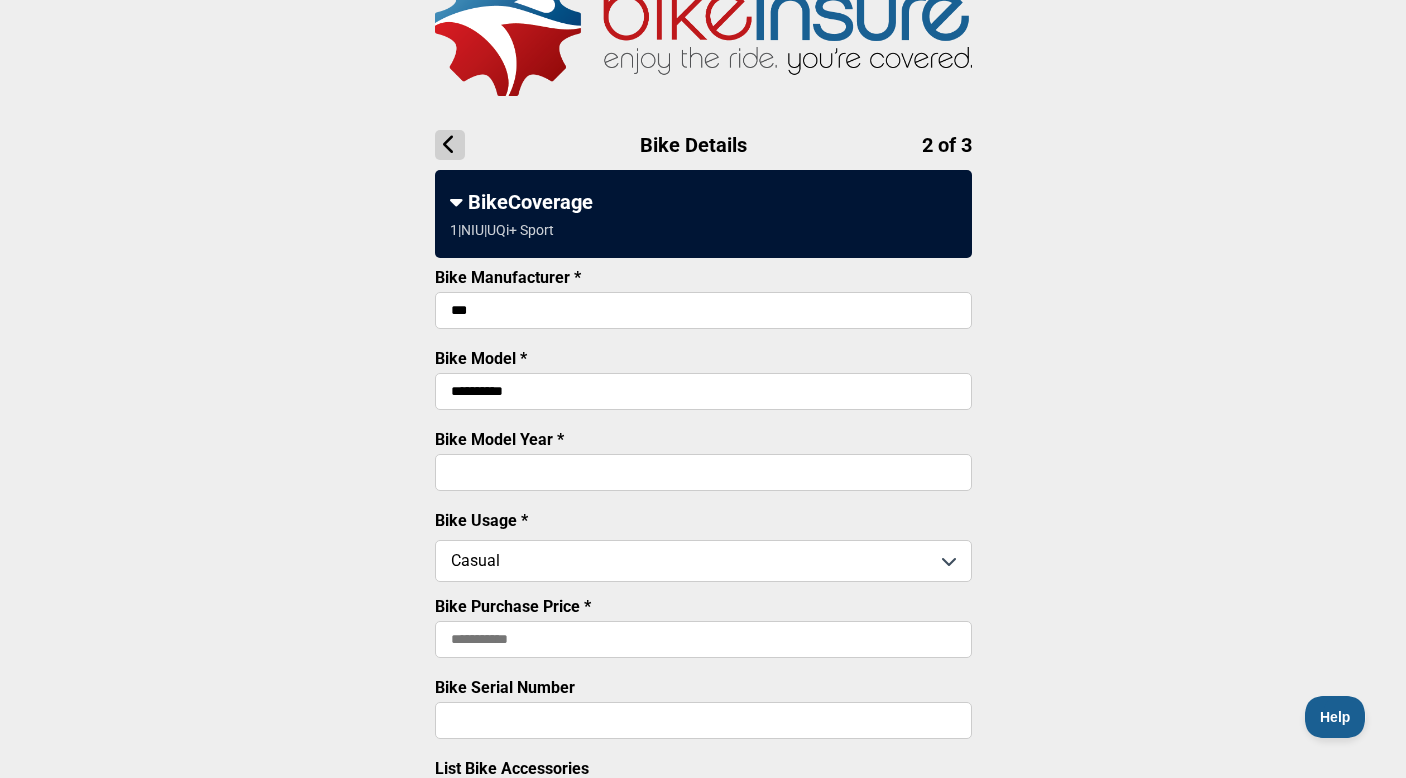 click on "**********" at bounding box center [703, 661] 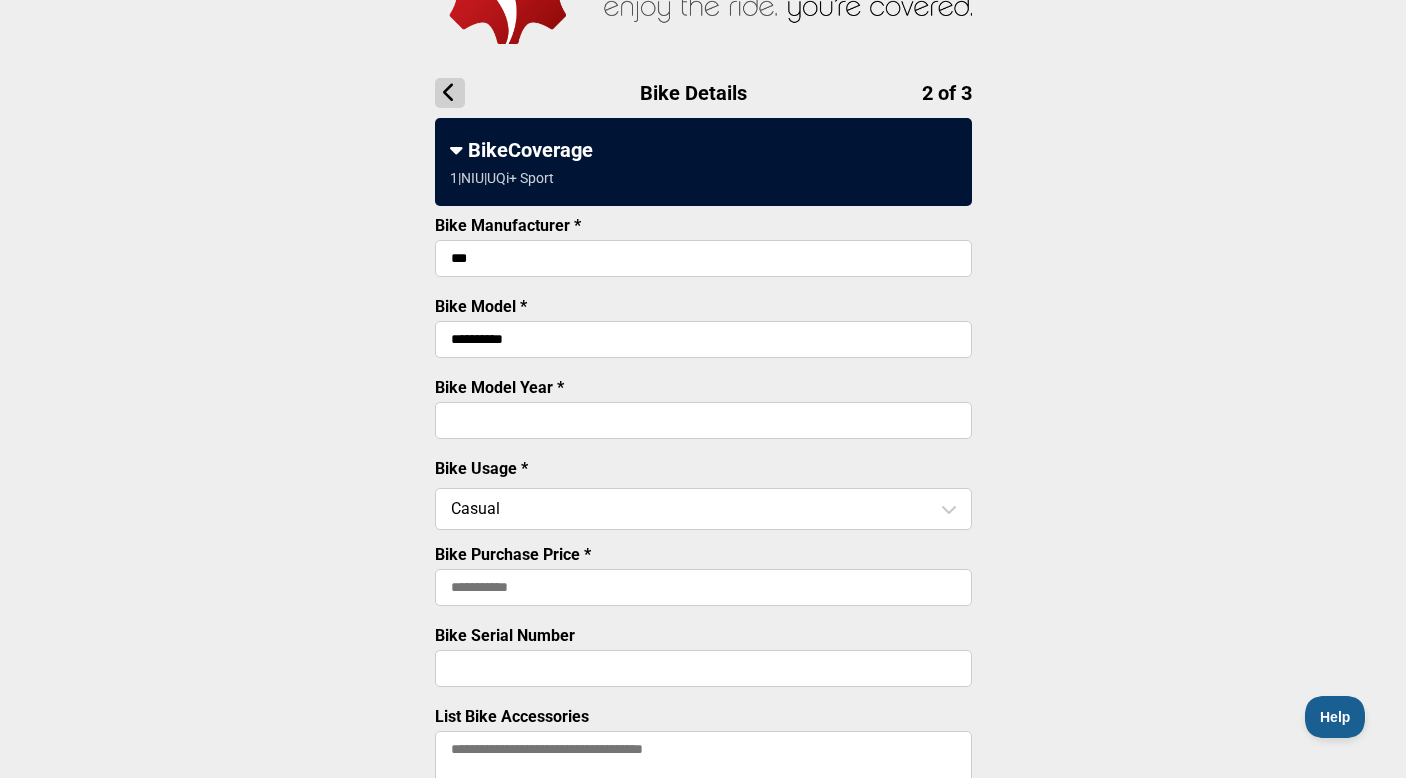 scroll, scrollTop: 158, scrollLeft: 0, axis: vertical 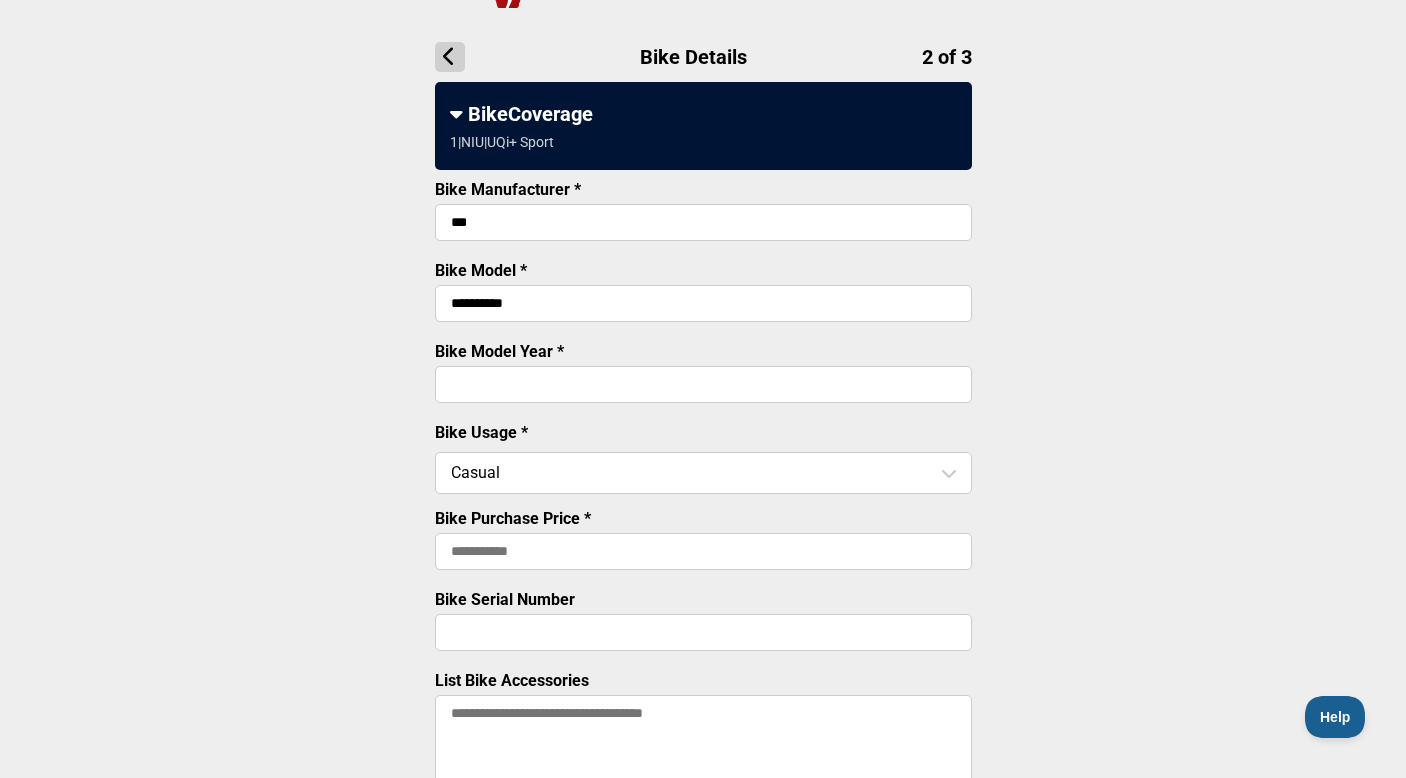 click on "Bike Purchase Price   *" at bounding box center [703, 551] 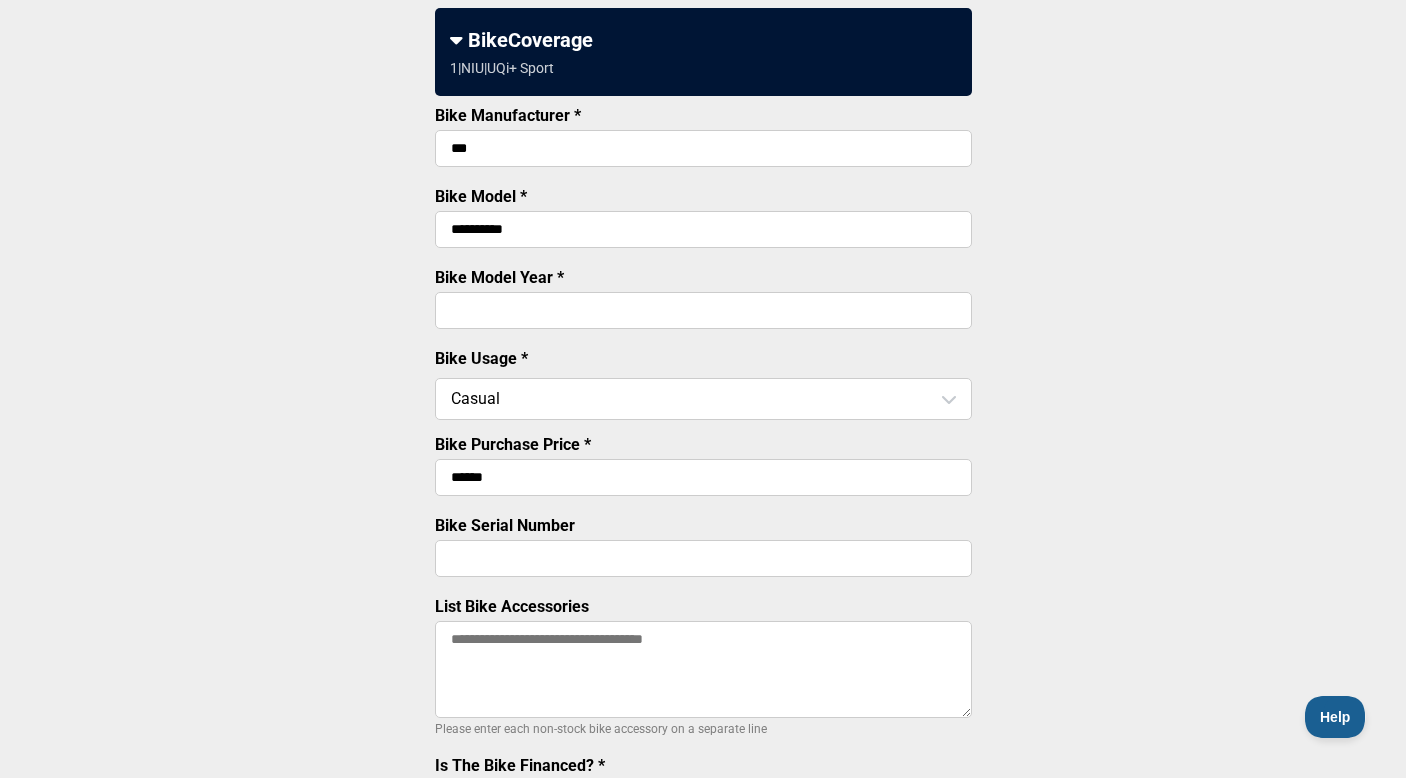 scroll, scrollTop: 312, scrollLeft: 0, axis: vertical 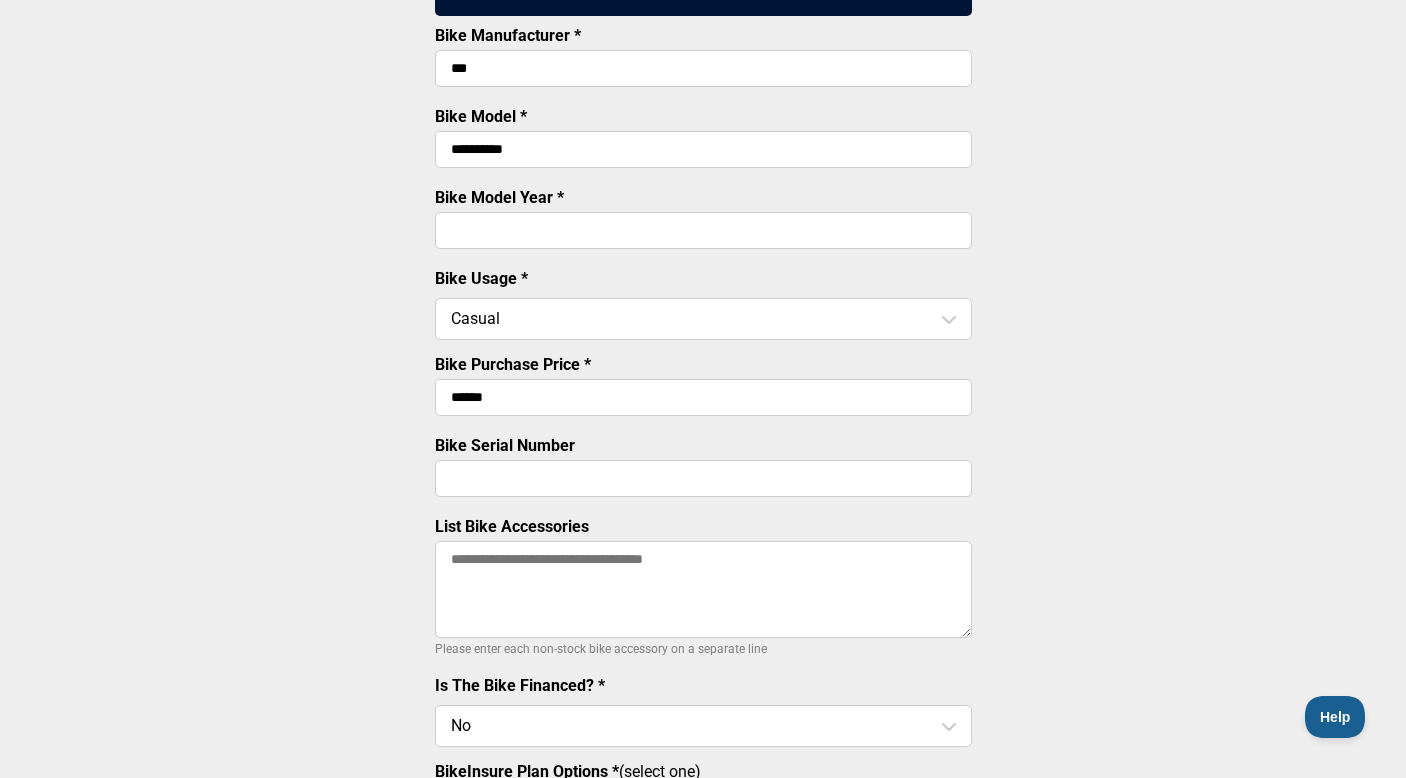 type on "******" 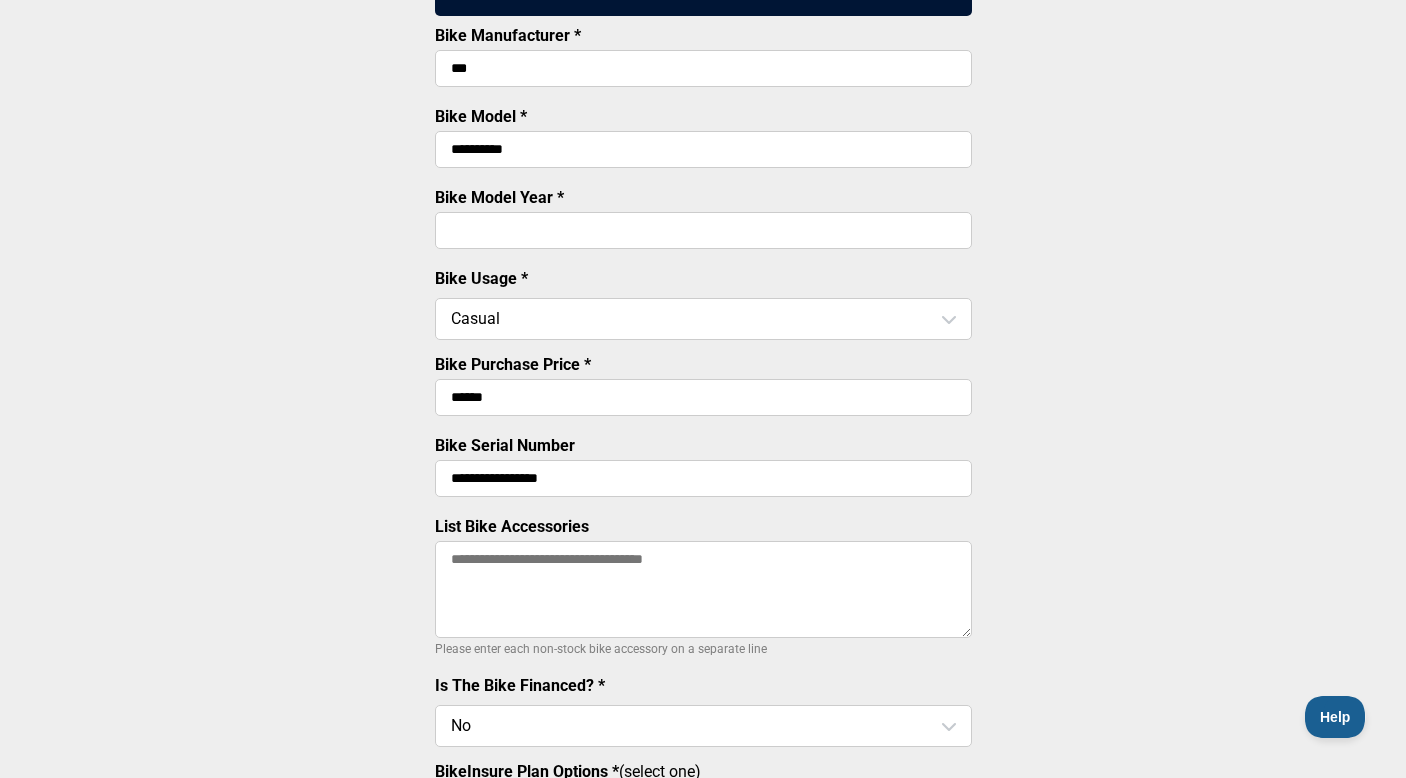 click on "**********" at bounding box center [703, 478] 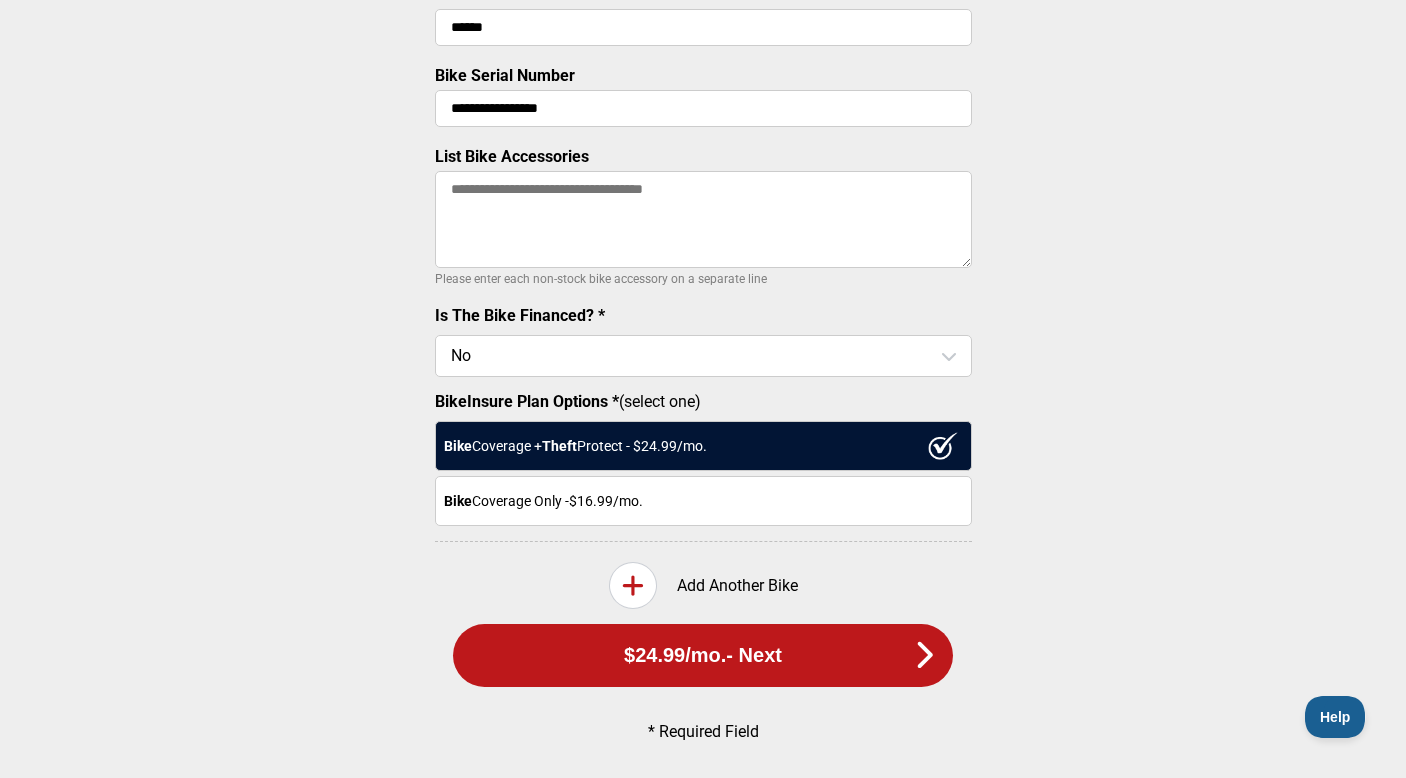 scroll, scrollTop: 699, scrollLeft: 0, axis: vertical 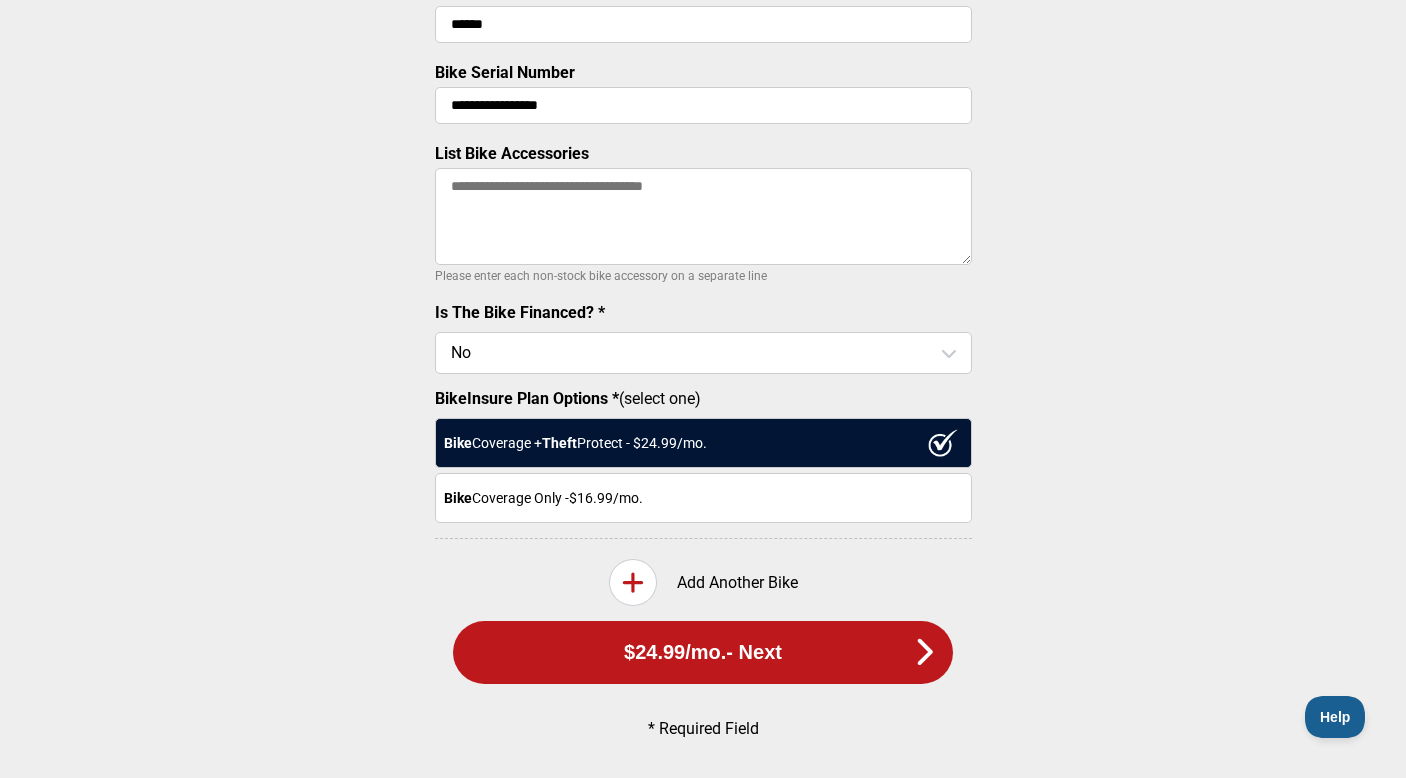 click on "Bike Coverage Only -  $16.99 /mo." at bounding box center [703, 498] 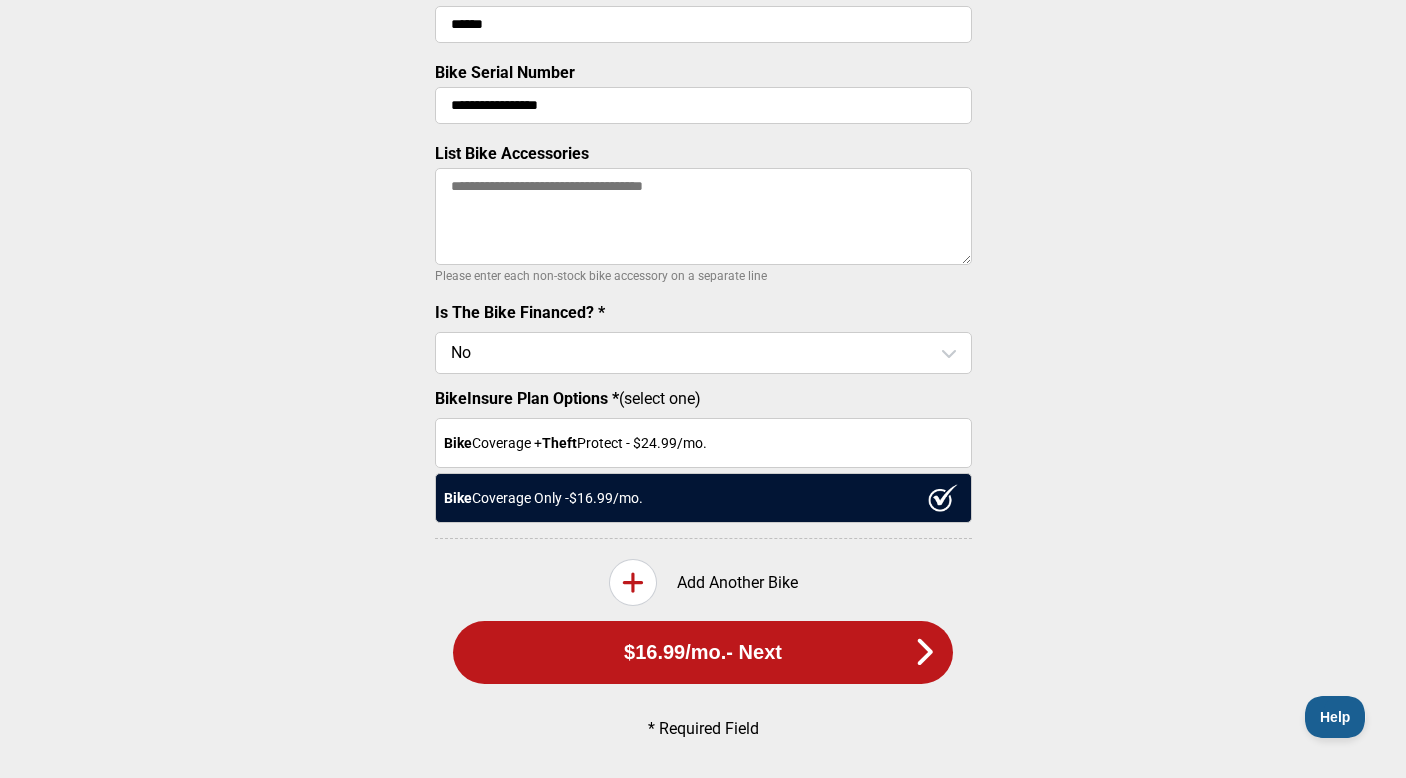 click on "Bike Coverage +    Theft Protect - $ 24.99 /mo." at bounding box center [703, 443] 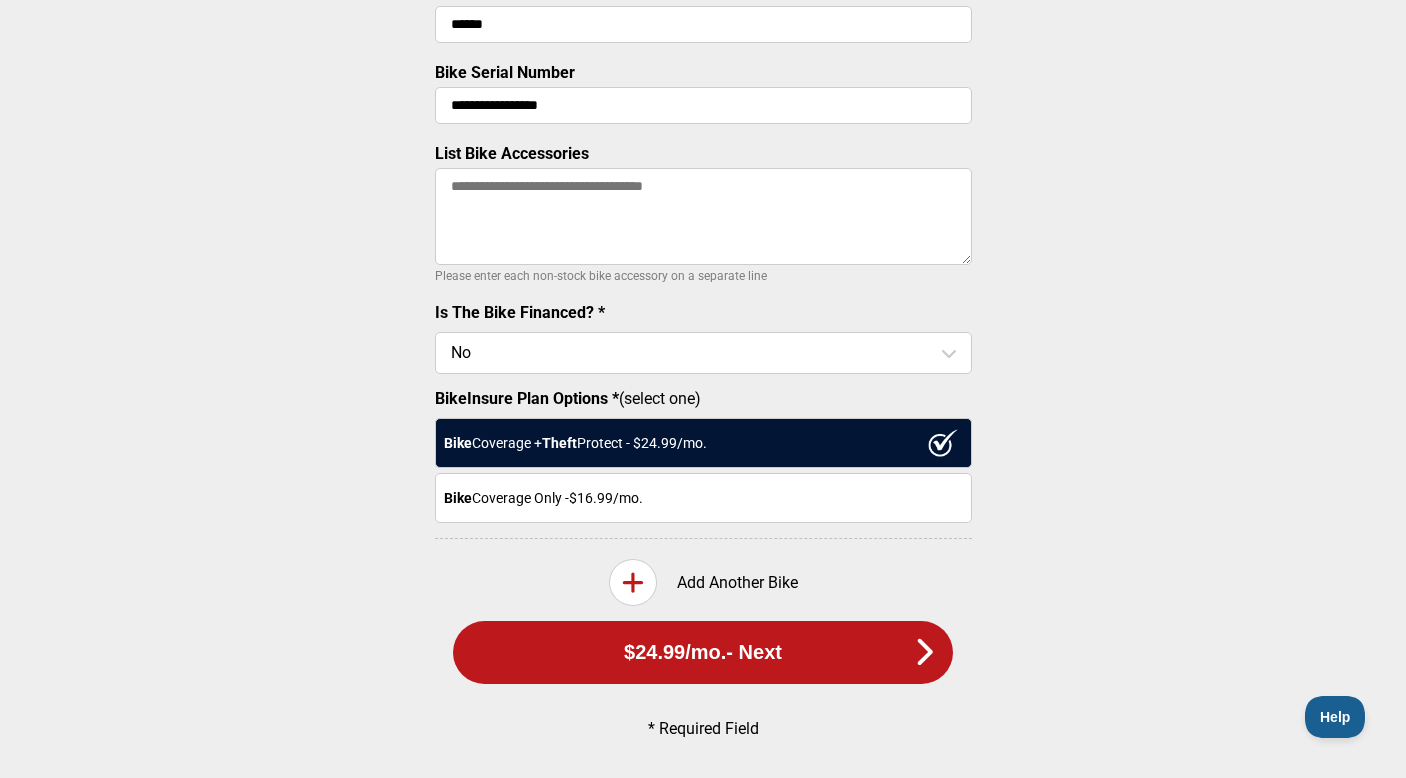click on "/mo." at bounding box center [705, 652] 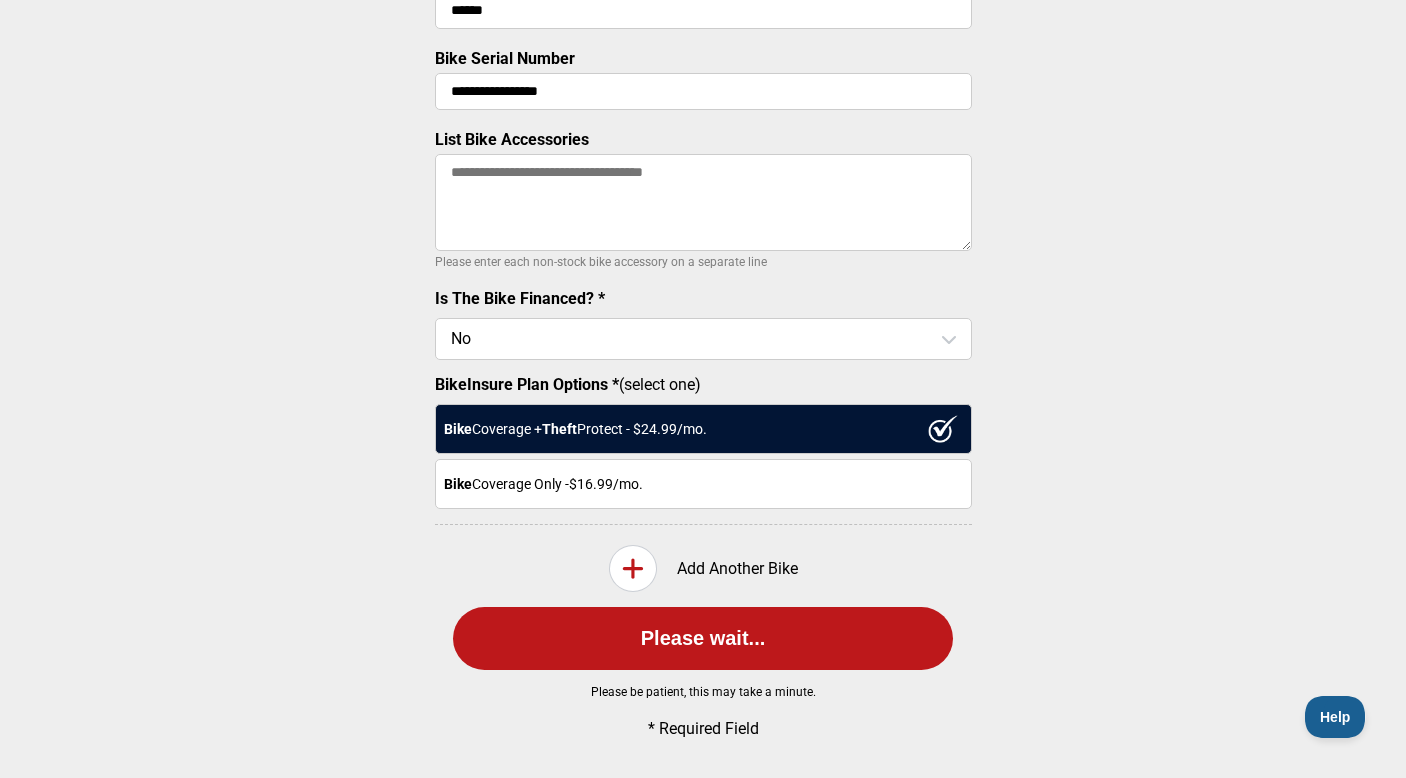 scroll, scrollTop: 0, scrollLeft: 0, axis: both 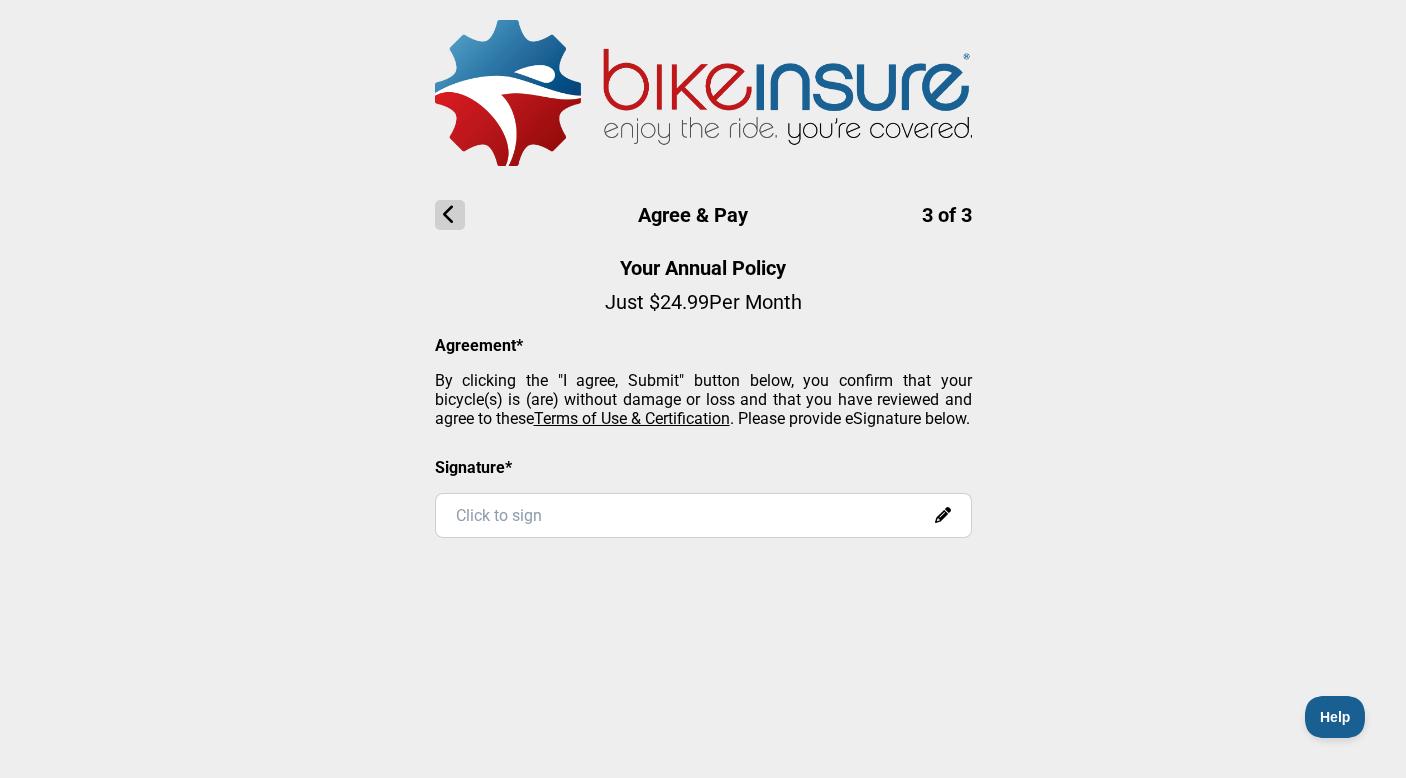 click on "Click to sign" at bounding box center [703, 515] 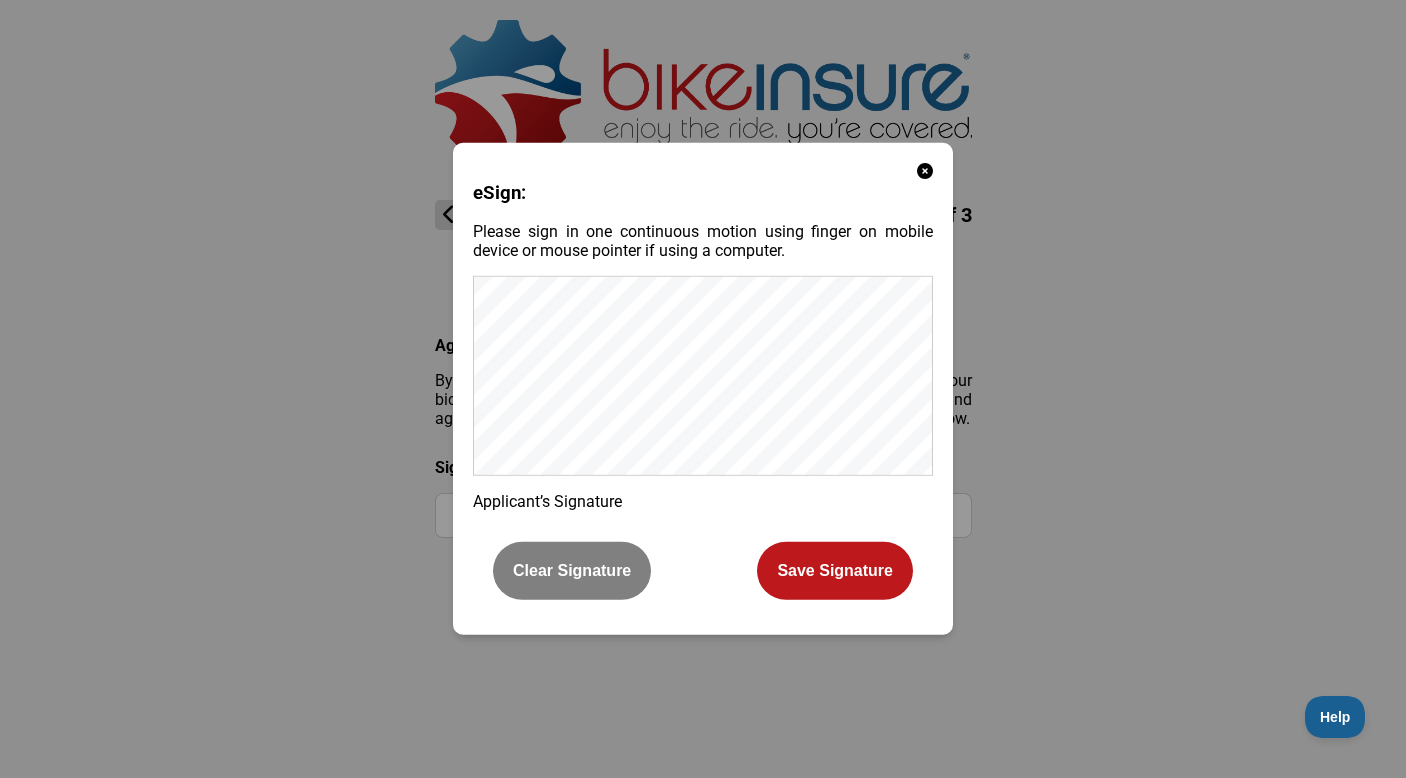 click on "eSign:   Please sign in one continuous motion using finger on mobile device or mouse pointer if using a computer.     Applicant’s Signature   Clear Signature   Save Signature" at bounding box center (703, 389) 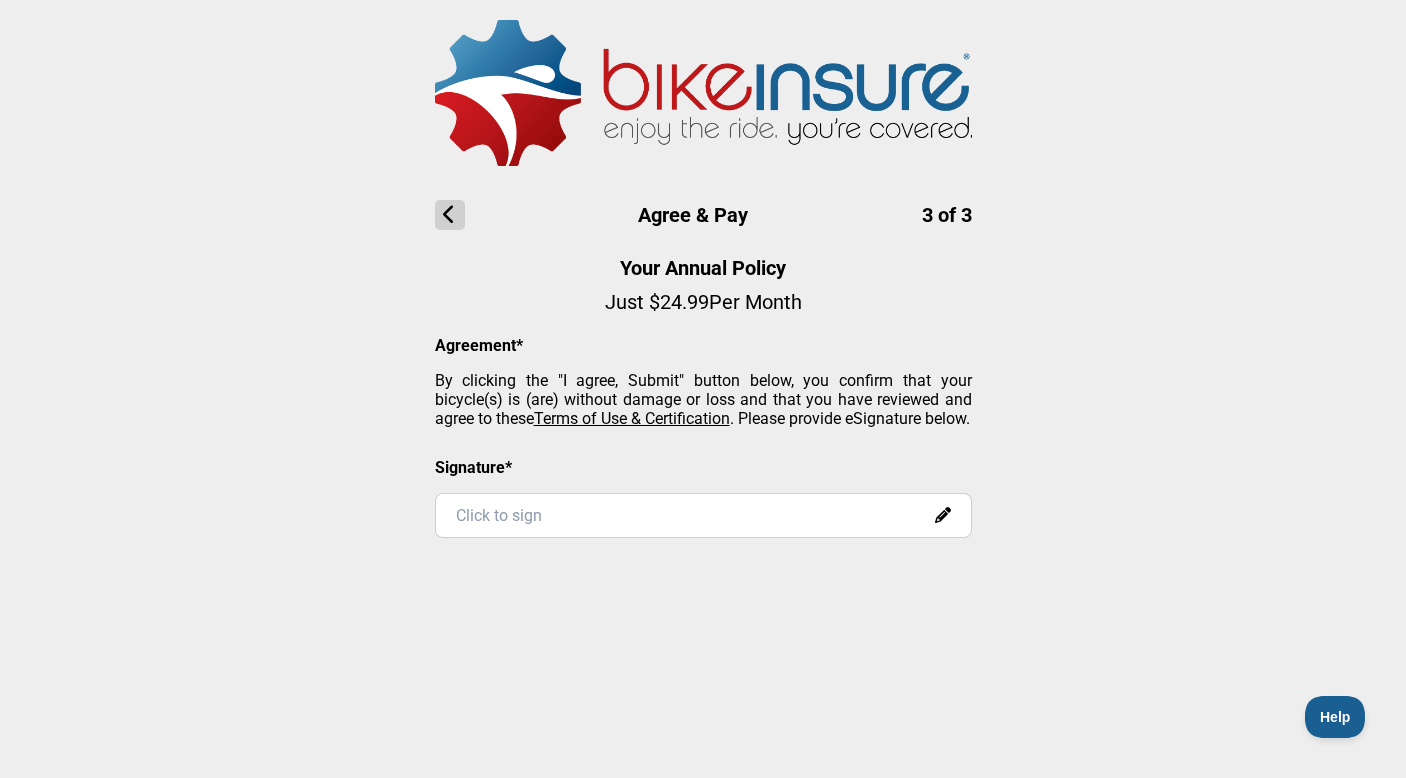 click on "Click to sign" at bounding box center [703, 515] 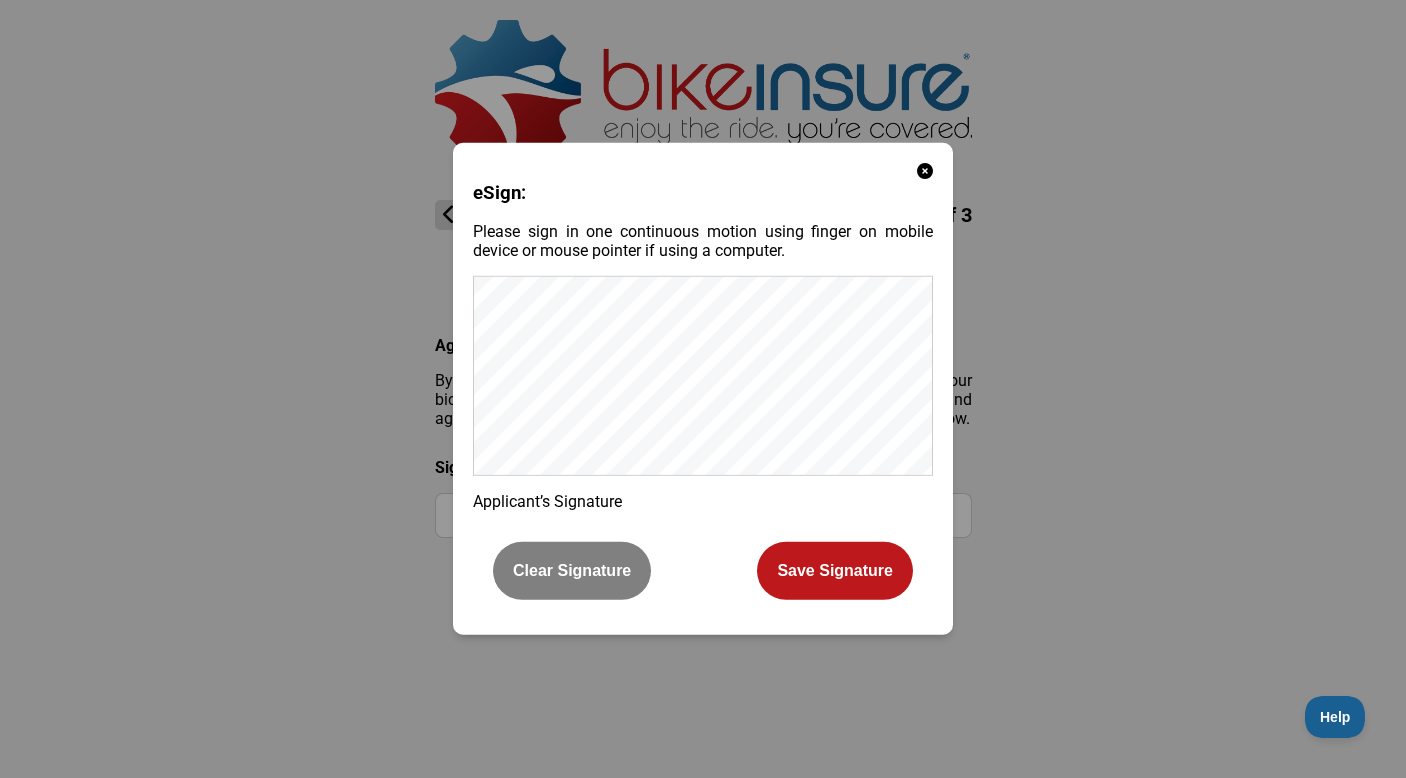 click on "Clear Signature" at bounding box center (572, 571) 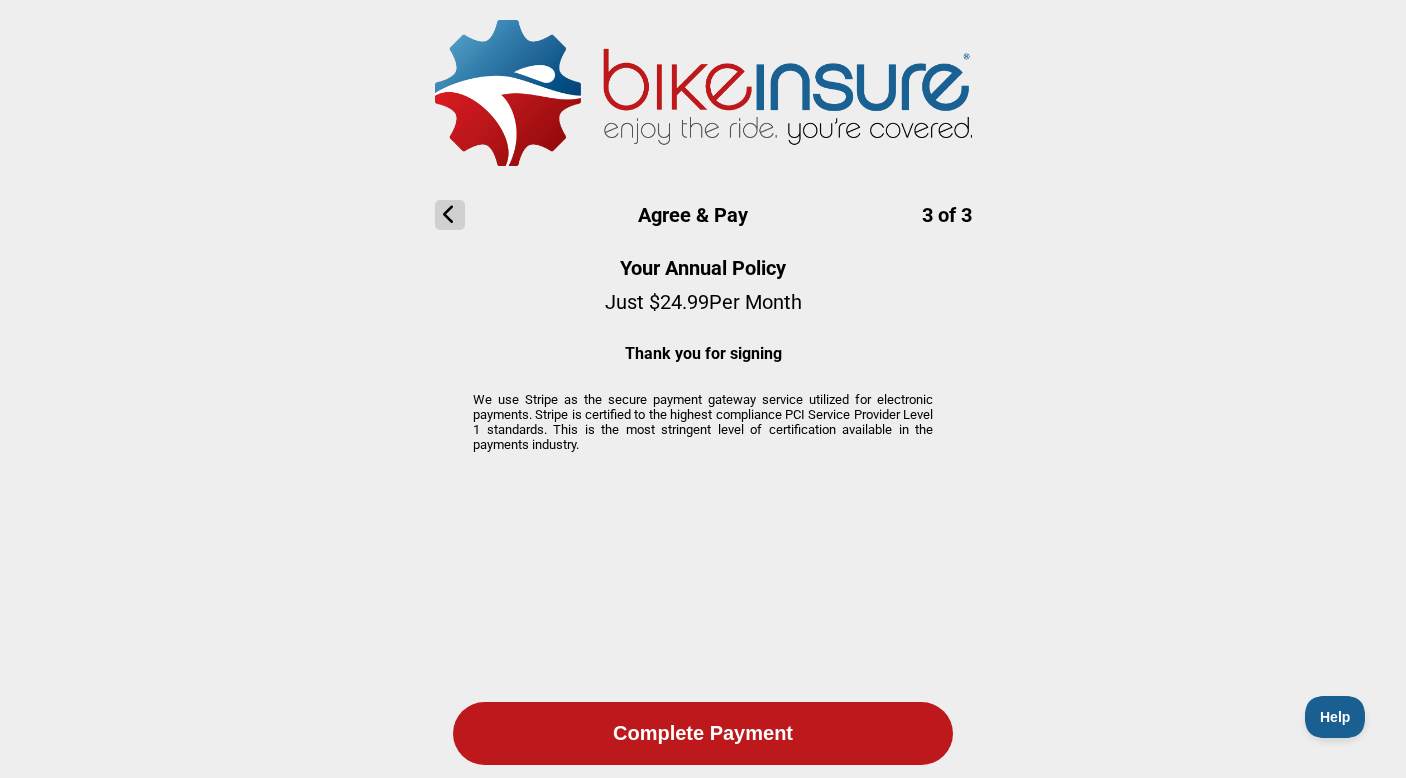click on "Agree & Pay  3 of 3   Your Annual Policy   Just $ 24.99  Per Month   Thank you for signing     We use Stripe as the secure payment gateway service utilized for electronic payments. Stripe is certified to the highest compliance PCI Service Provider Level 1 standards. This is the most stringent level of certification available in the payments industry.       Complete Payment" at bounding box center [703, 400] 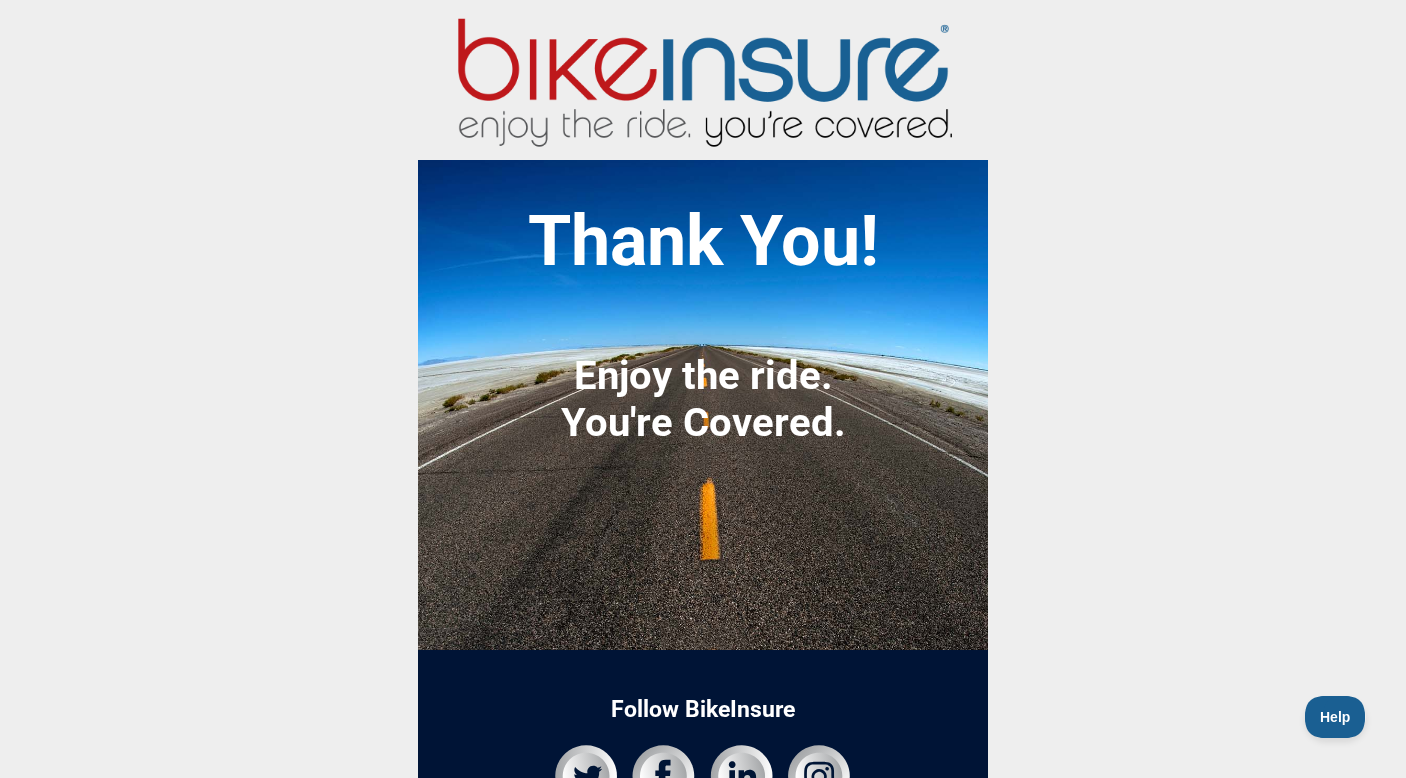 scroll, scrollTop: 113, scrollLeft: 0, axis: vertical 